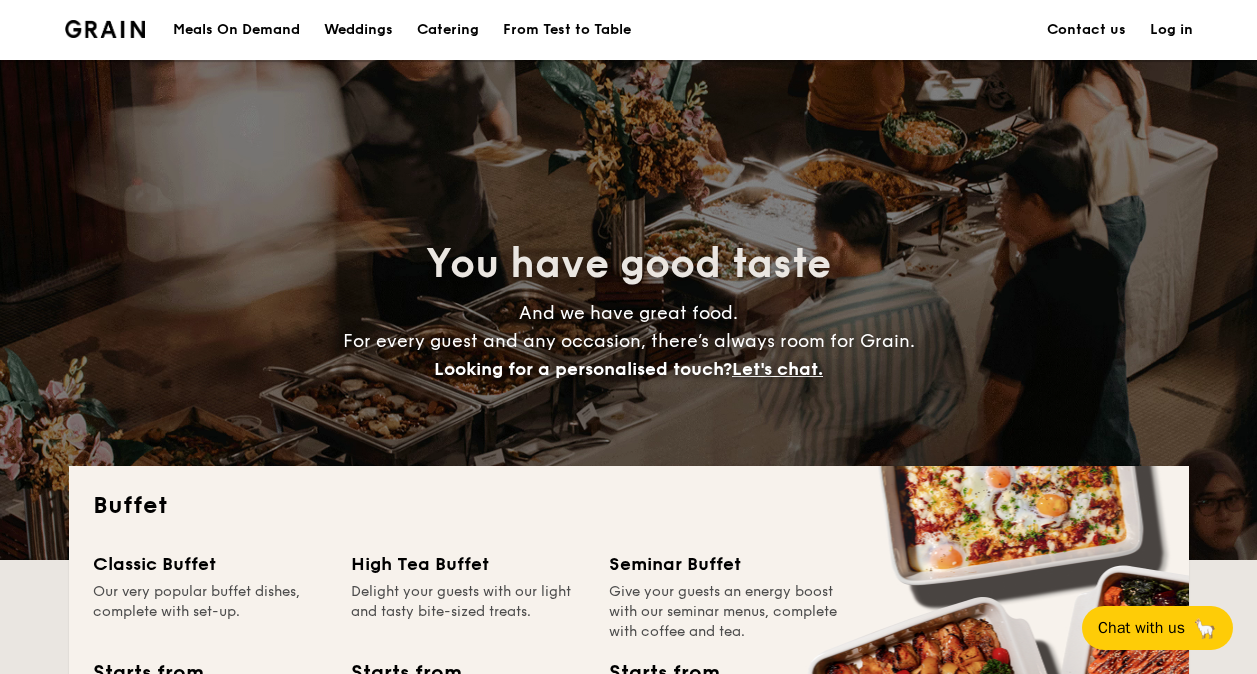 scroll, scrollTop: 0, scrollLeft: 0, axis: both 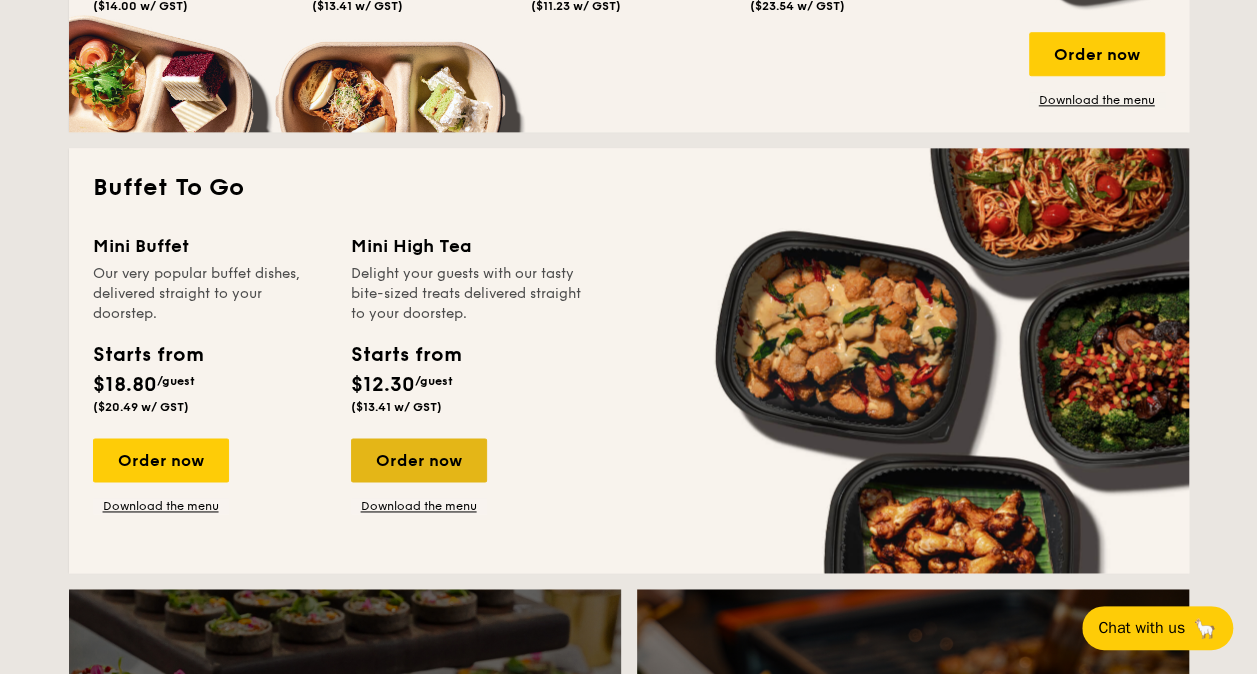 click on "Order now" at bounding box center (419, 460) 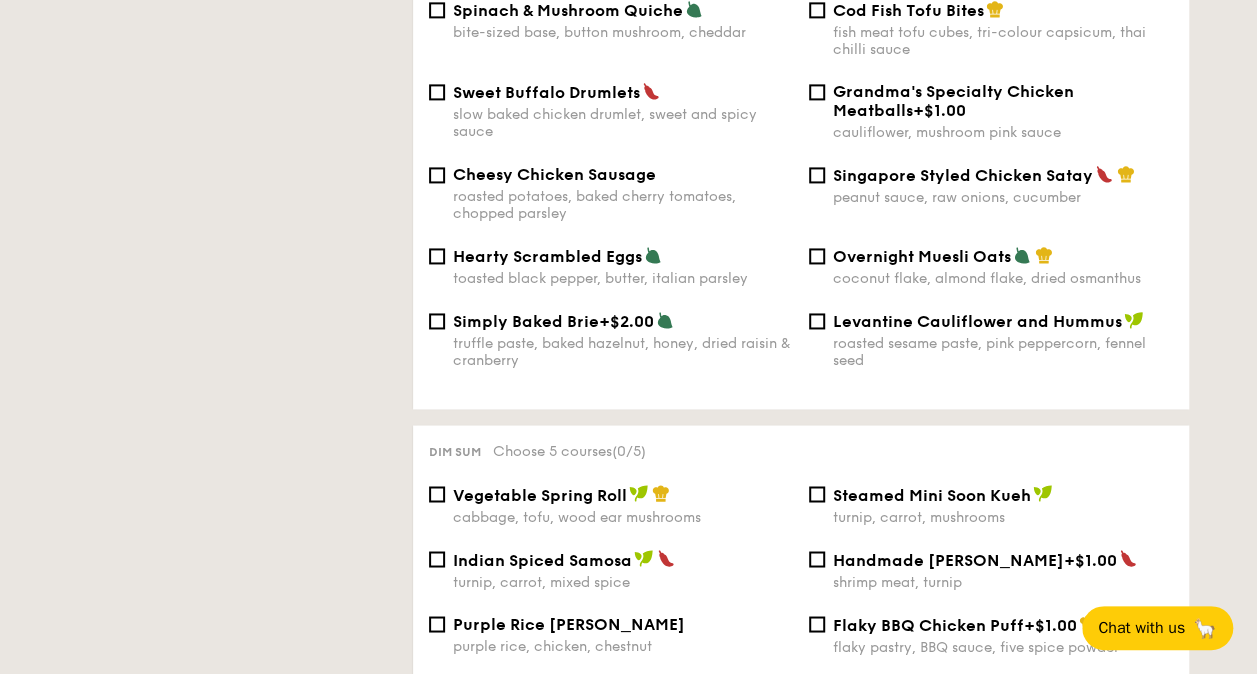scroll, scrollTop: 1400, scrollLeft: 0, axis: vertical 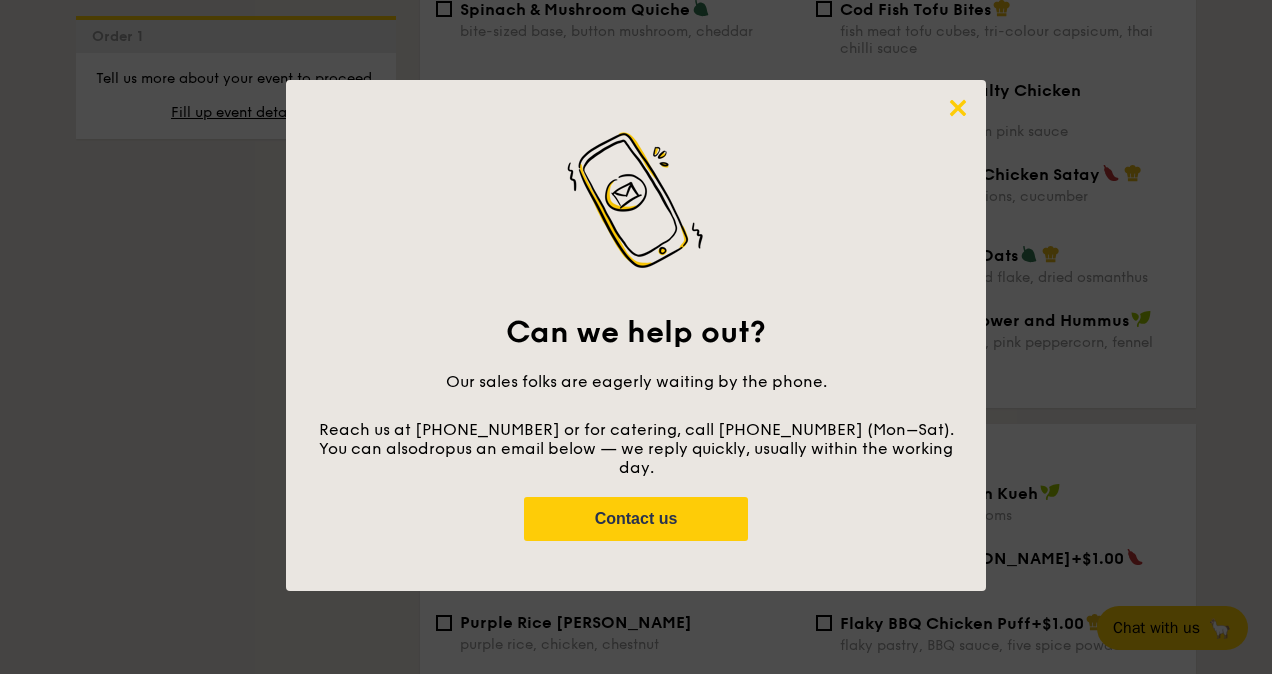click 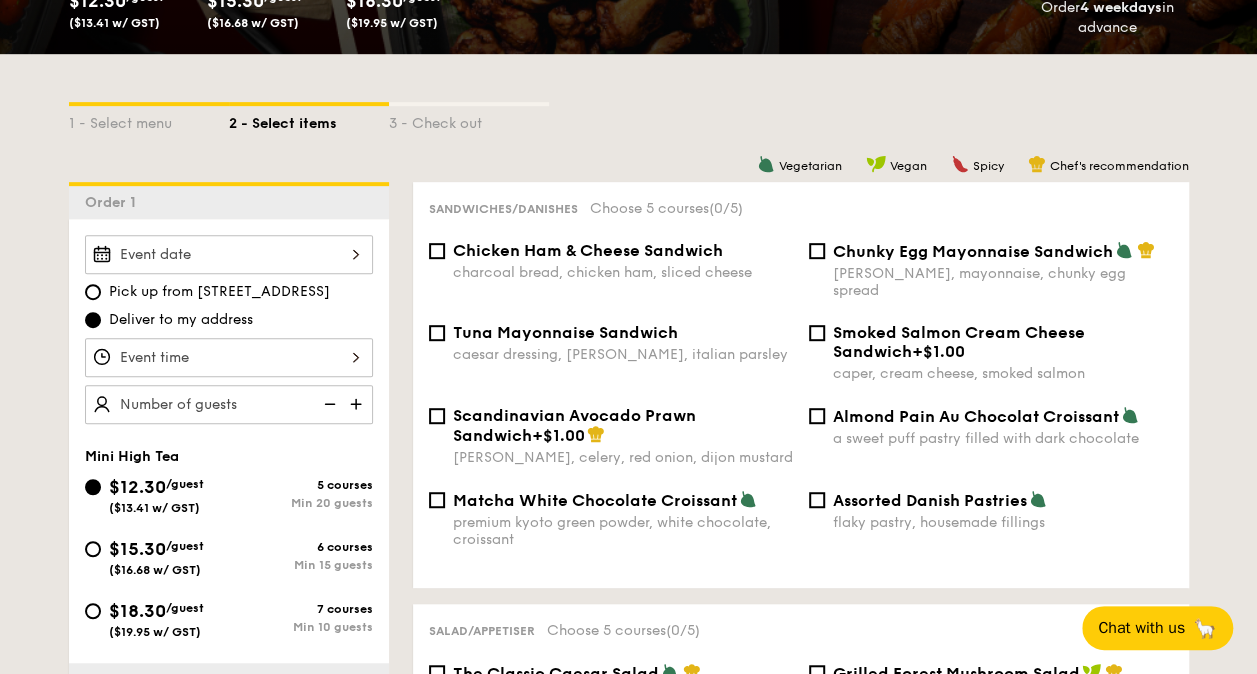 scroll, scrollTop: 300, scrollLeft: 0, axis: vertical 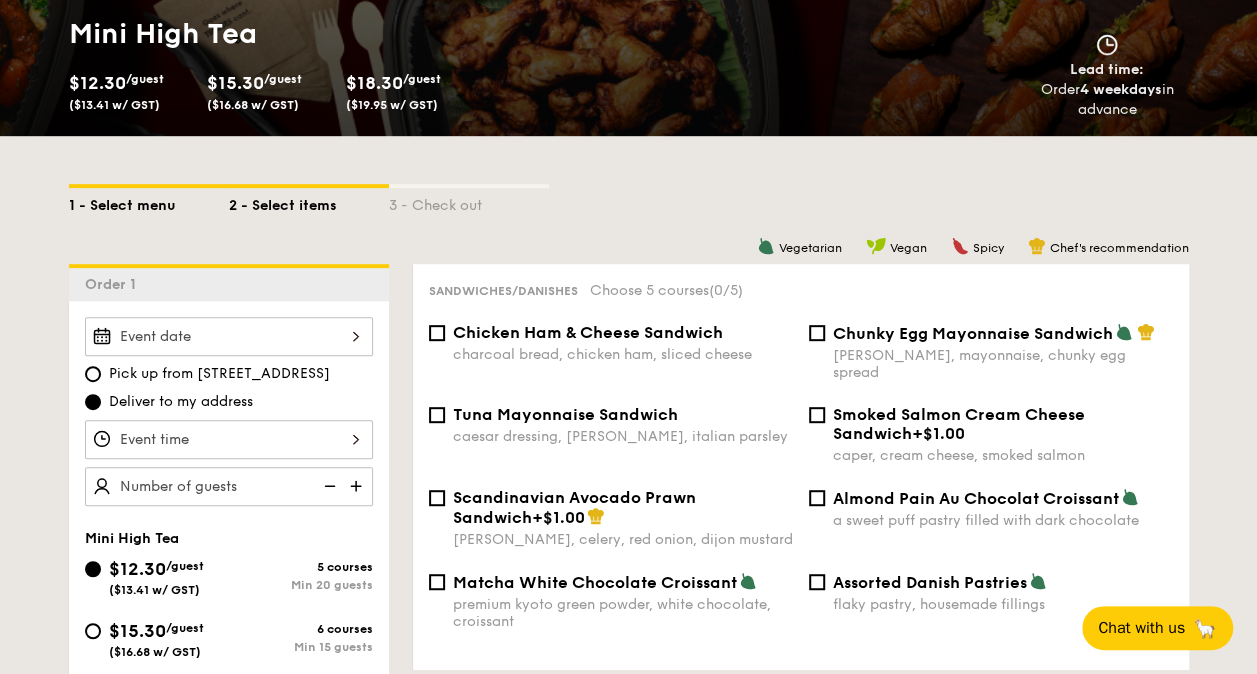 click on "1 - Select menu" at bounding box center (149, 202) 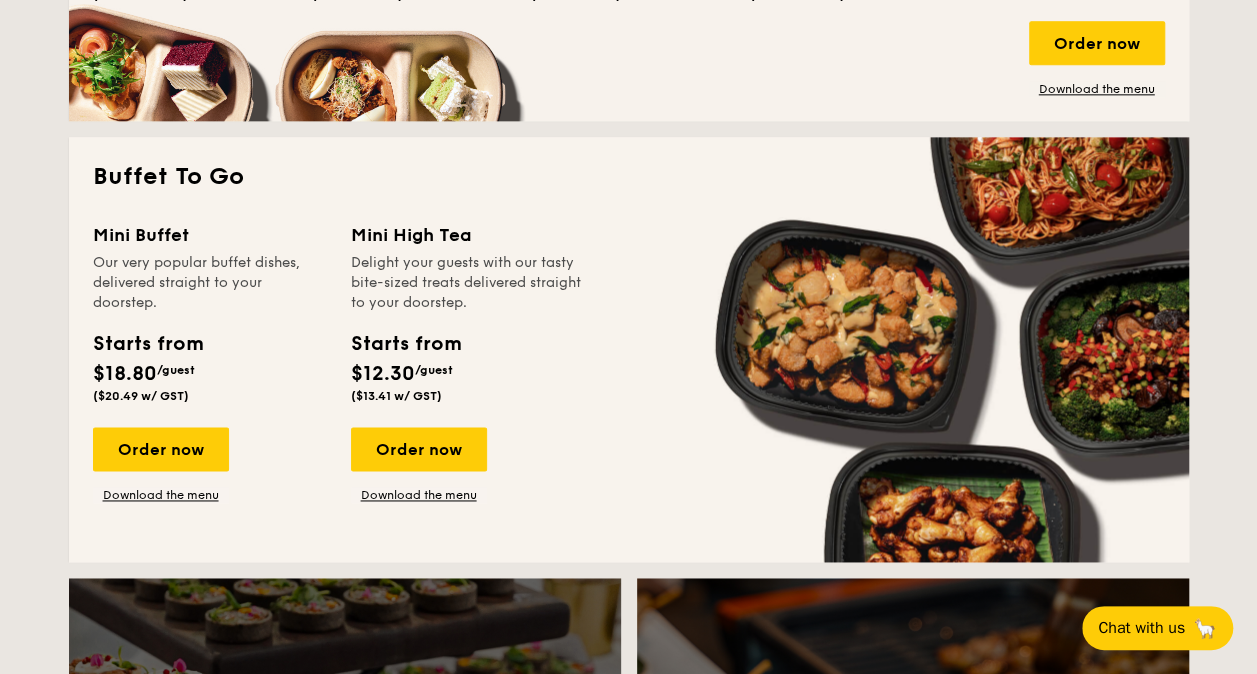 scroll, scrollTop: 1300, scrollLeft: 0, axis: vertical 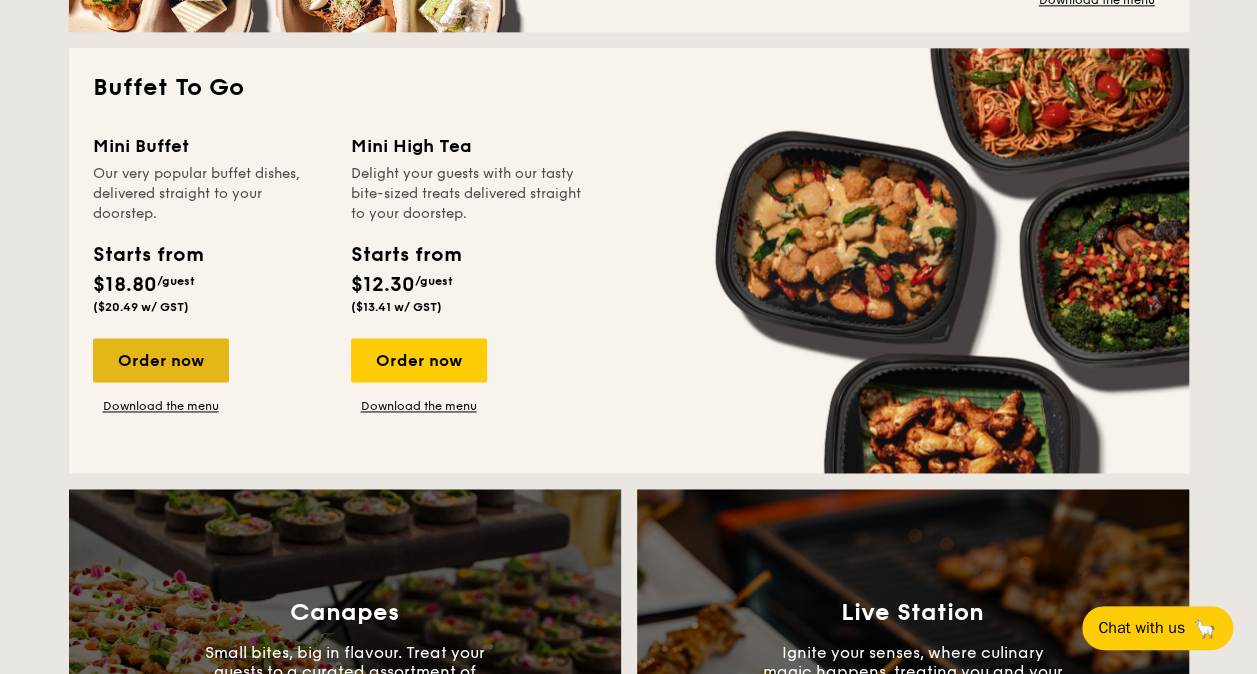click on "Order now" at bounding box center [161, 360] 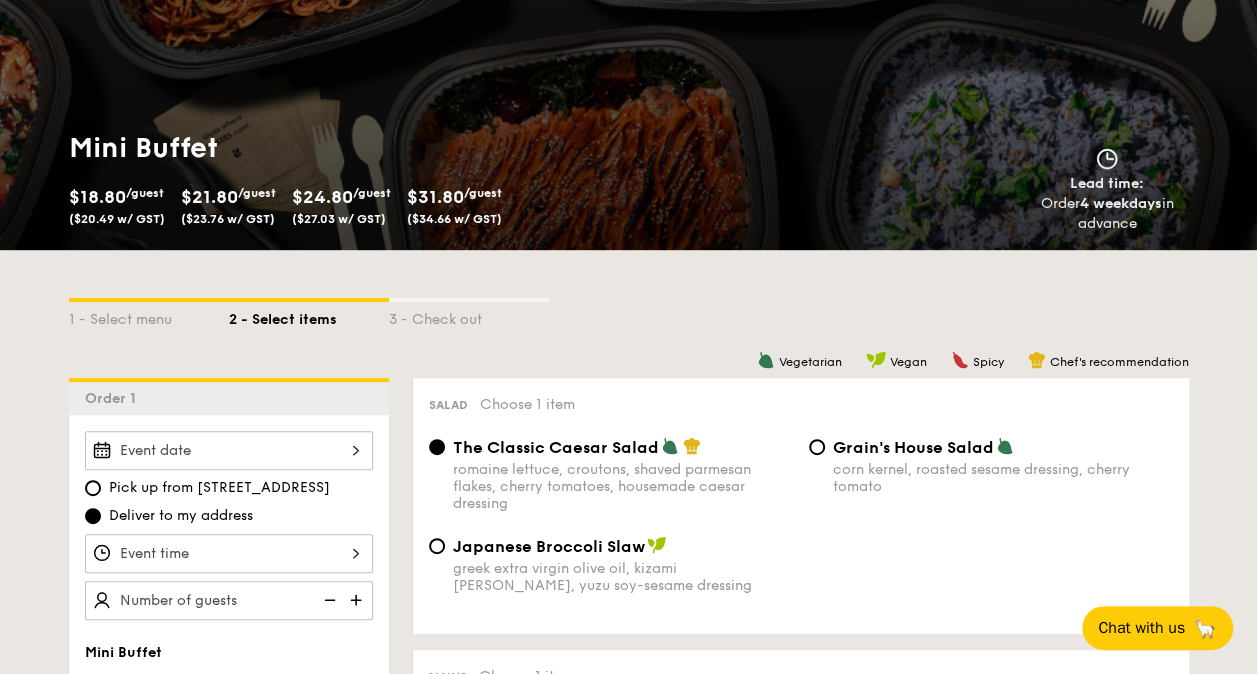 scroll, scrollTop: 400, scrollLeft: 0, axis: vertical 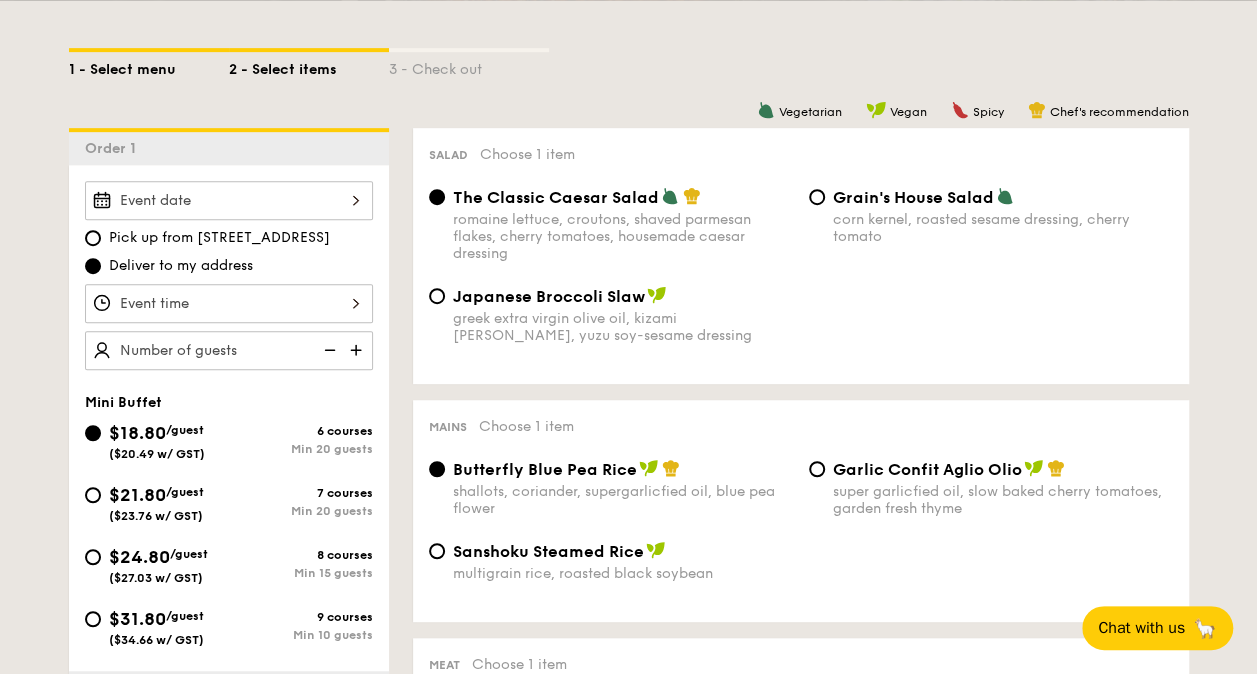 click on "1 - Select menu" at bounding box center [149, 66] 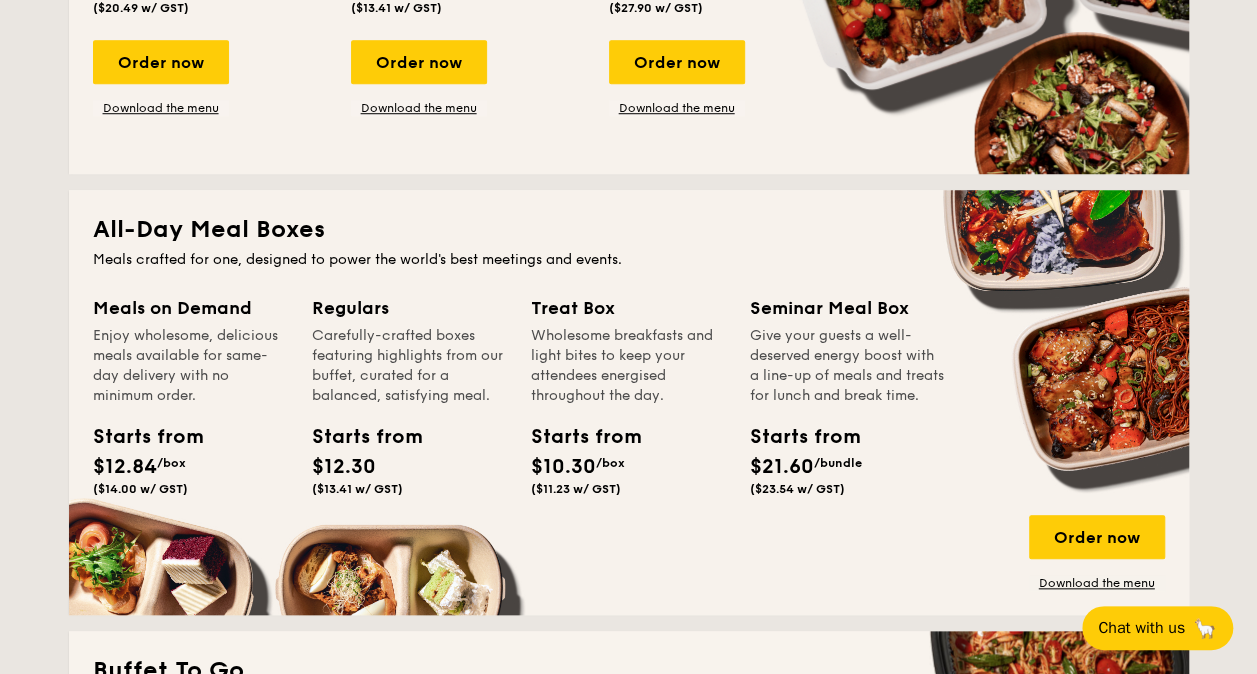 scroll, scrollTop: 736, scrollLeft: 0, axis: vertical 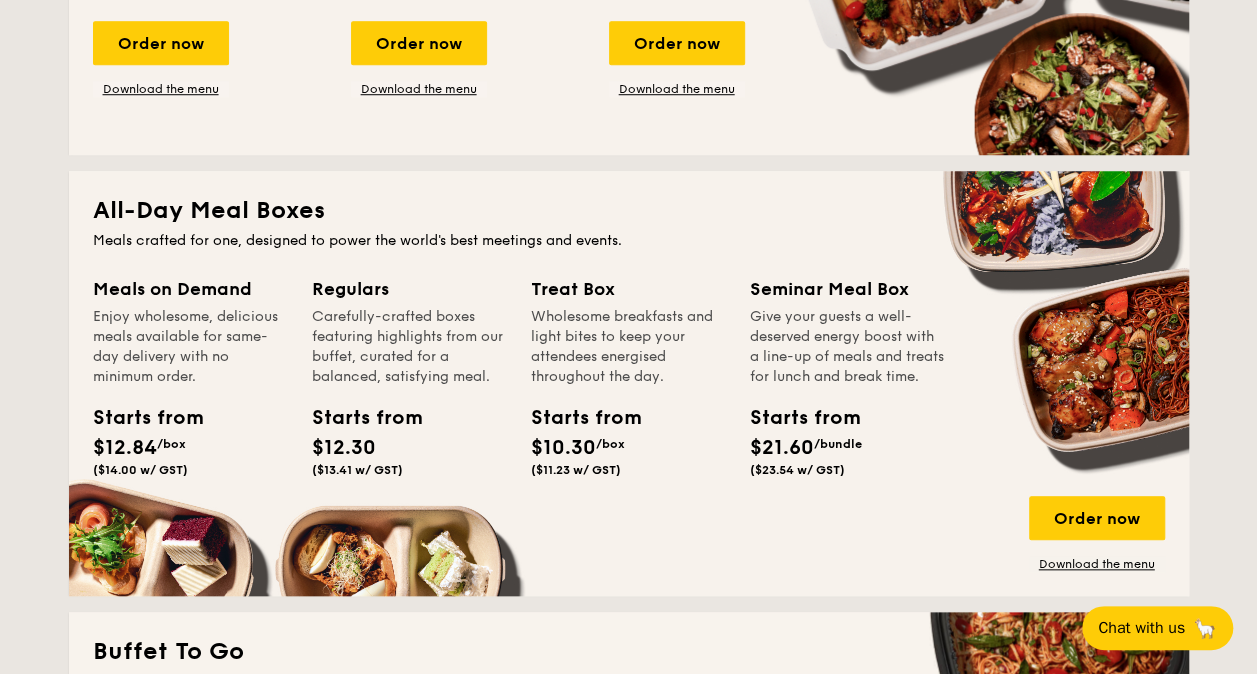 click on "Regulars" at bounding box center (409, 289) 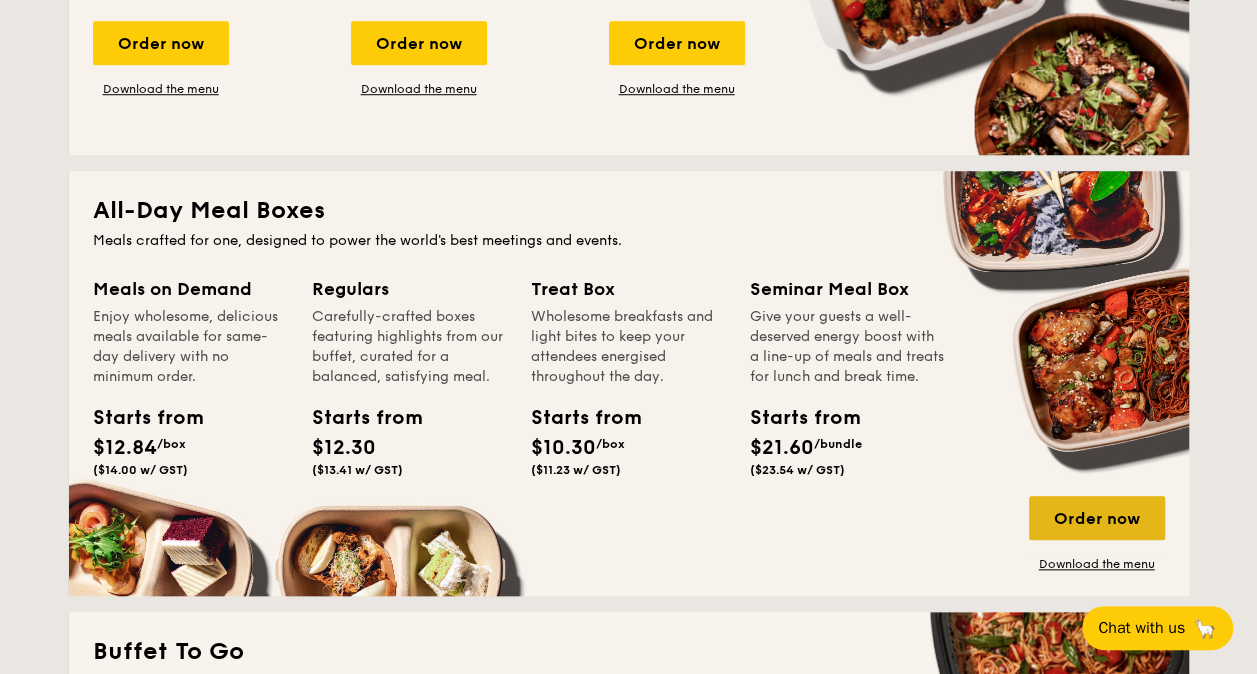 click on "Order now" at bounding box center [1097, 518] 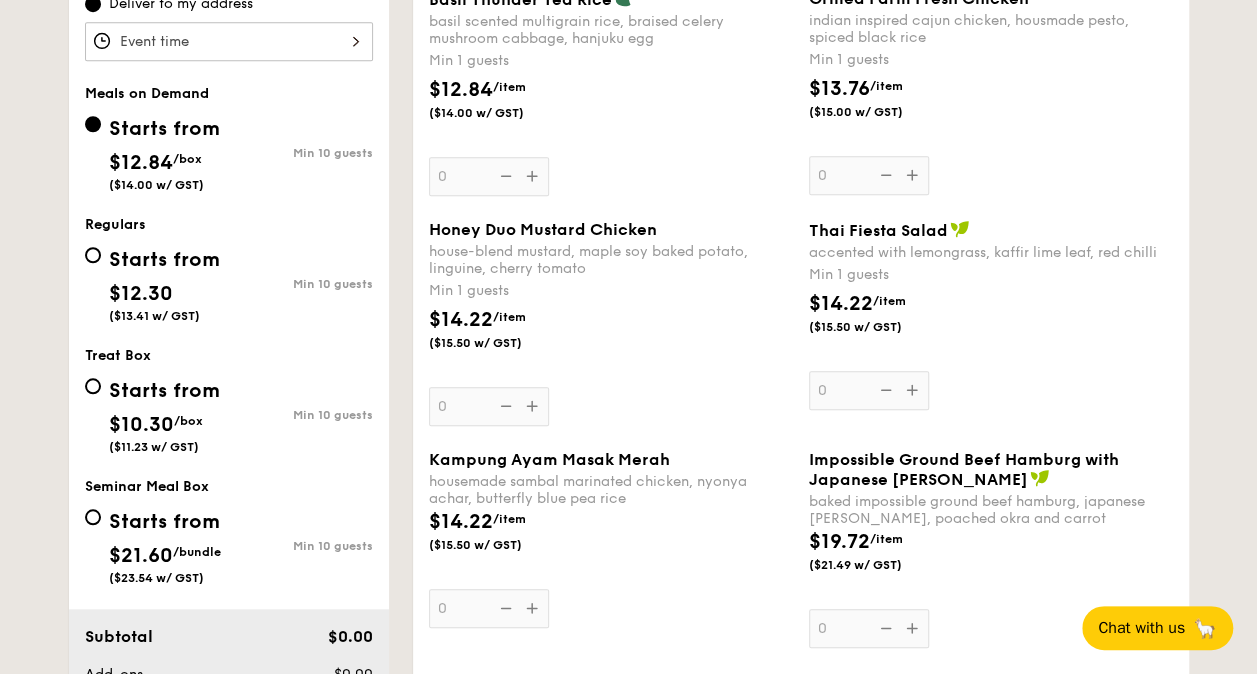 scroll, scrollTop: 700, scrollLeft: 0, axis: vertical 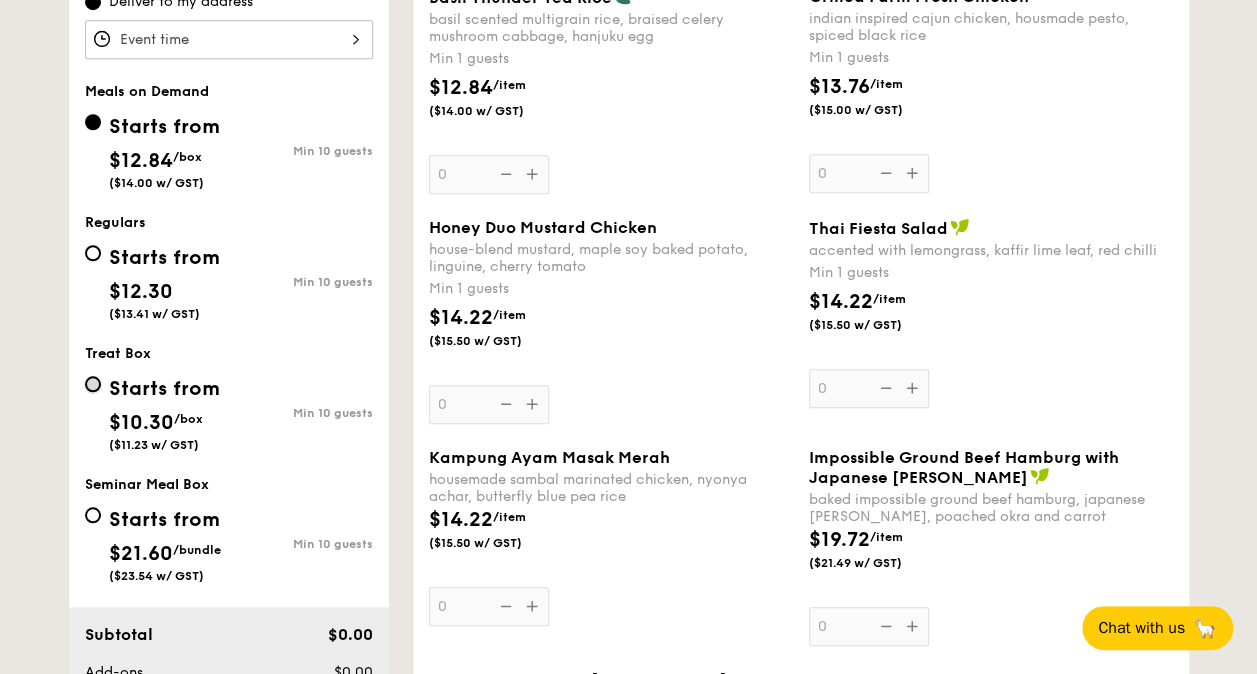 click on "Starts from
$10.30
/box
($11.23 w/ GST)
Min 10 guests" at bounding box center (93, 384) 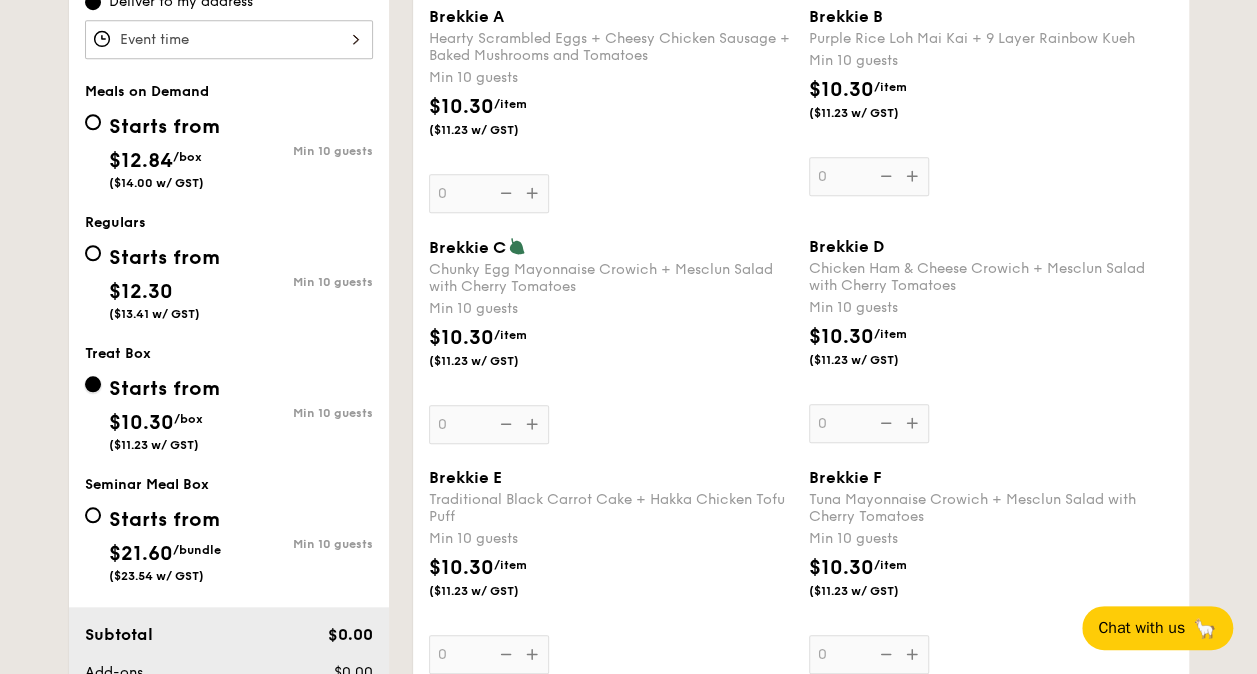 scroll, scrollTop: 600, scrollLeft: 0, axis: vertical 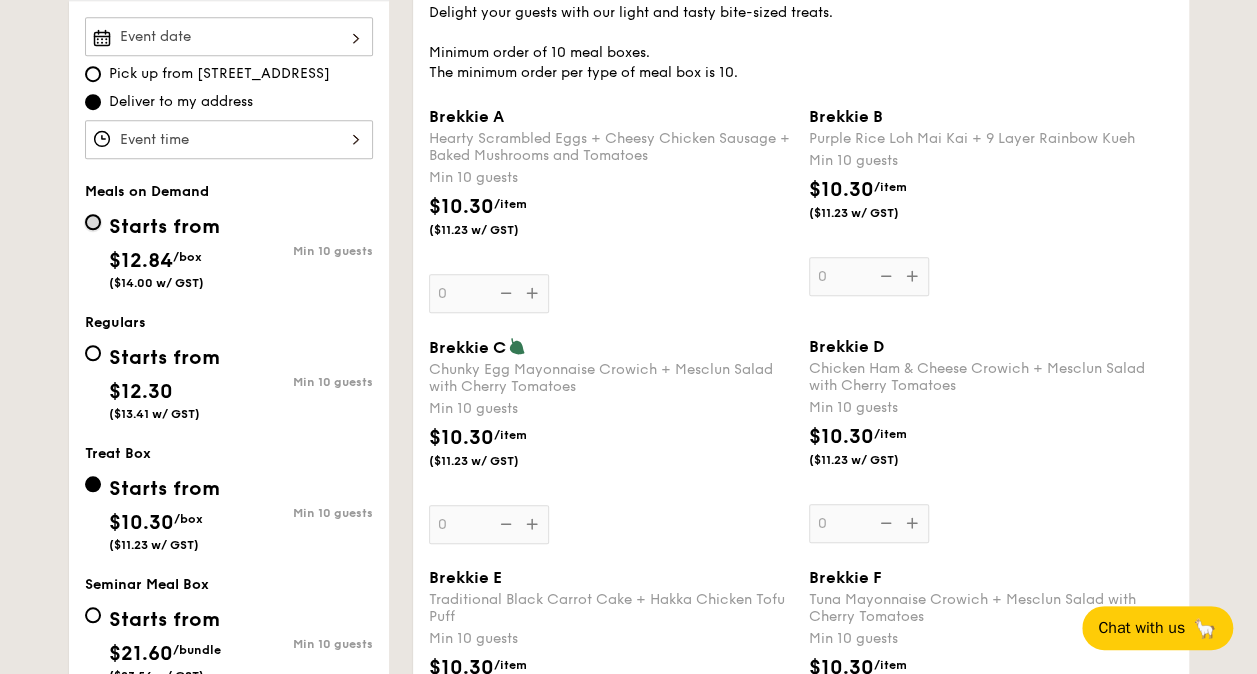 click on "Starts from
$12.84
/box
($14.00 w/ GST)
Min 10 guests" at bounding box center [93, 222] 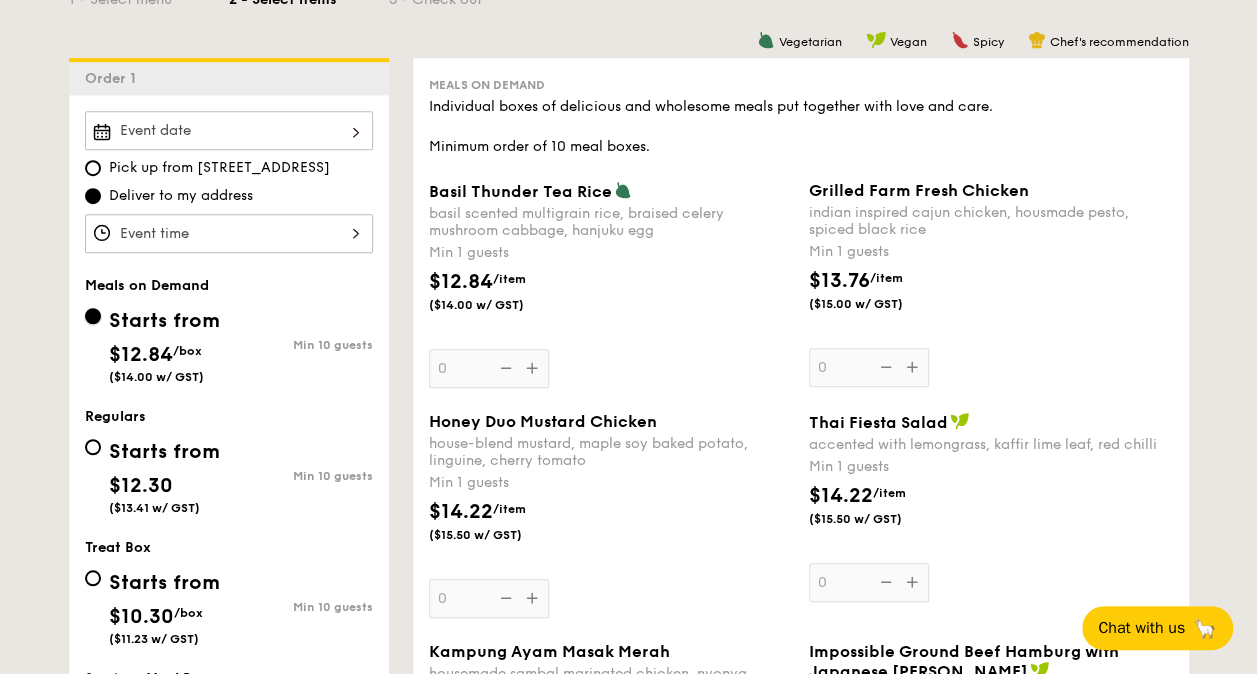 scroll, scrollTop: 500, scrollLeft: 0, axis: vertical 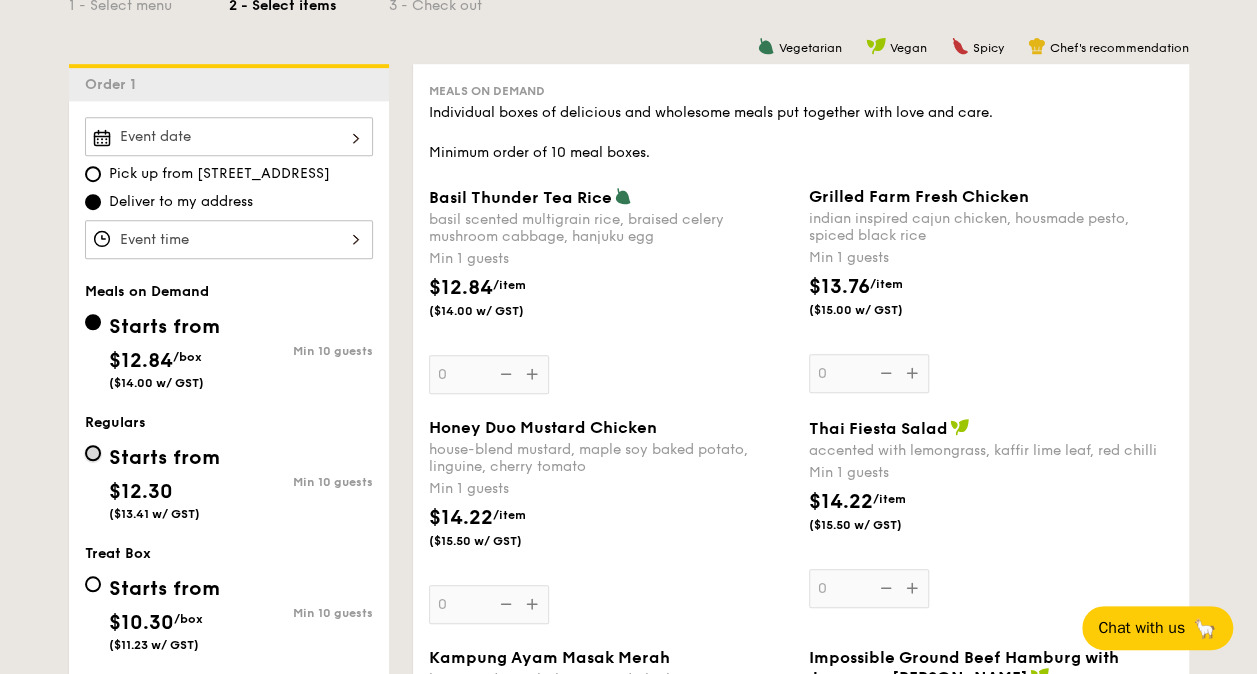 click on "Starts from
$12.30
($13.41 w/ GST)
Min 10 guests" at bounding box center [93, 453] 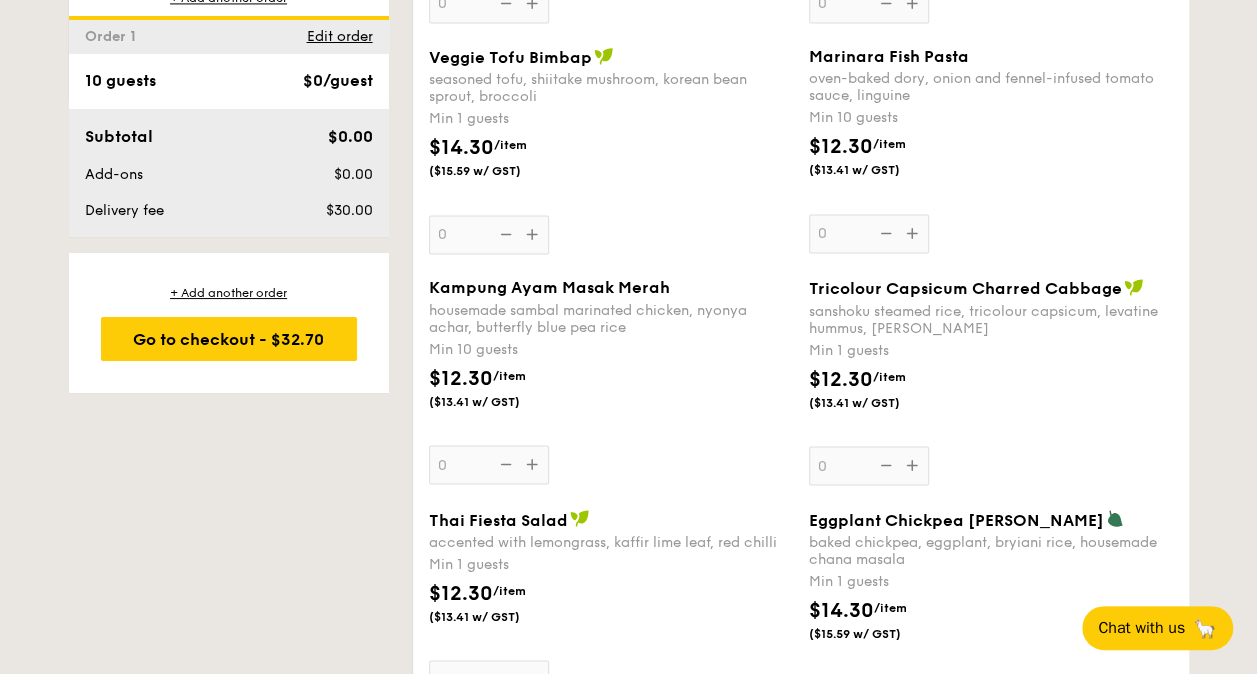 scroll, scrollTop: 1800, scrollLeft: 0, axis: vertical 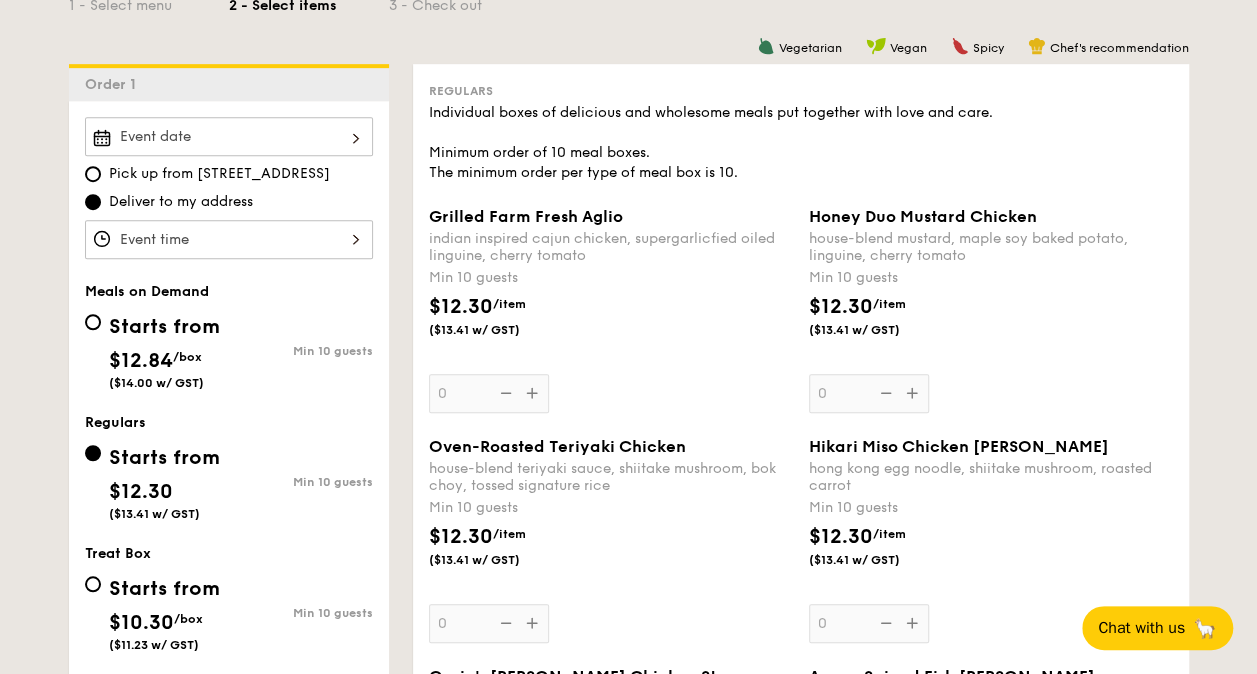 click on "Grilled Farm Fresh Aglio indian inspired cajun chicken, supergarlicfied oiled linguine, cherry tomato
Min 10 guests
$12.30
/item
($13.41 w/ GST)
0" at bounding box center [611, 310] 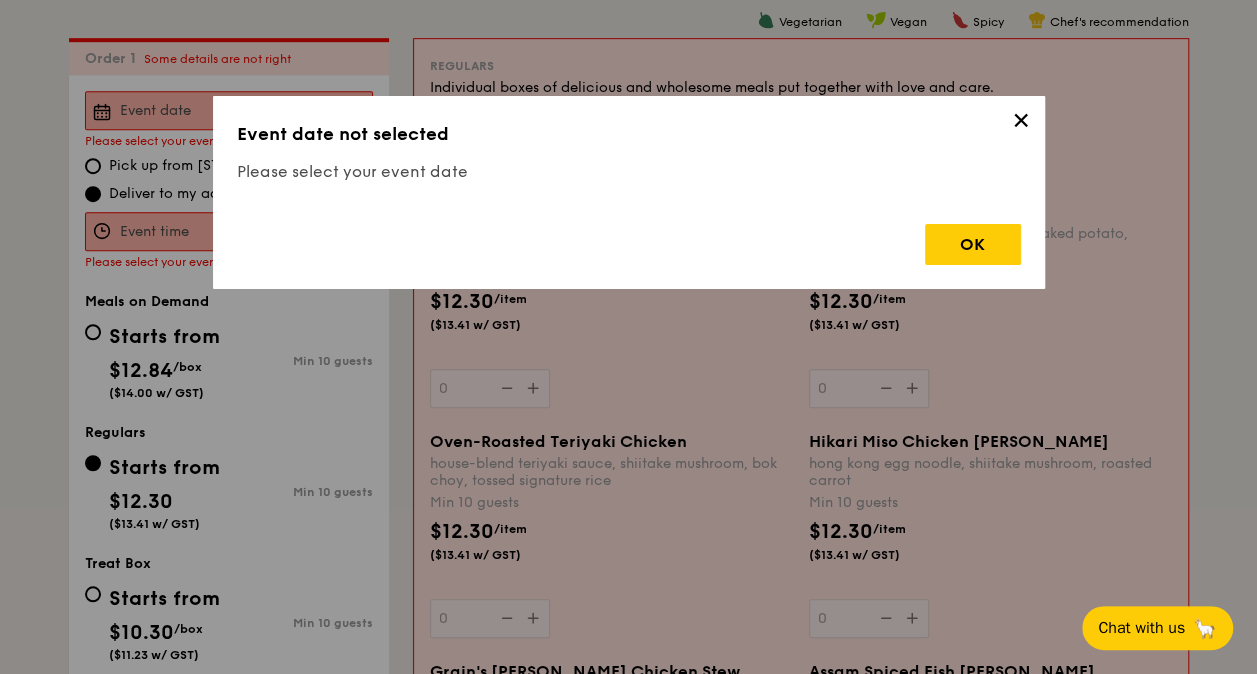 scroll, scrollTop: 534, scrollLeft: 0, axis: vertical 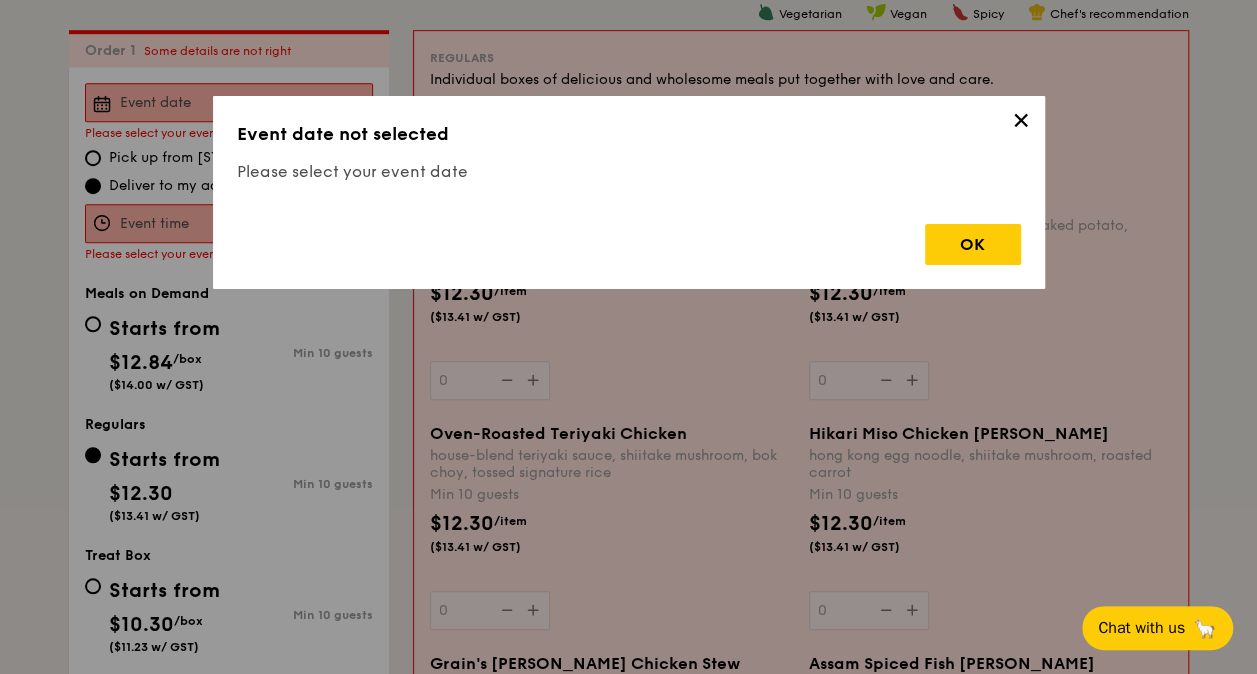click on "✕" at bounding box center (1021, 124) 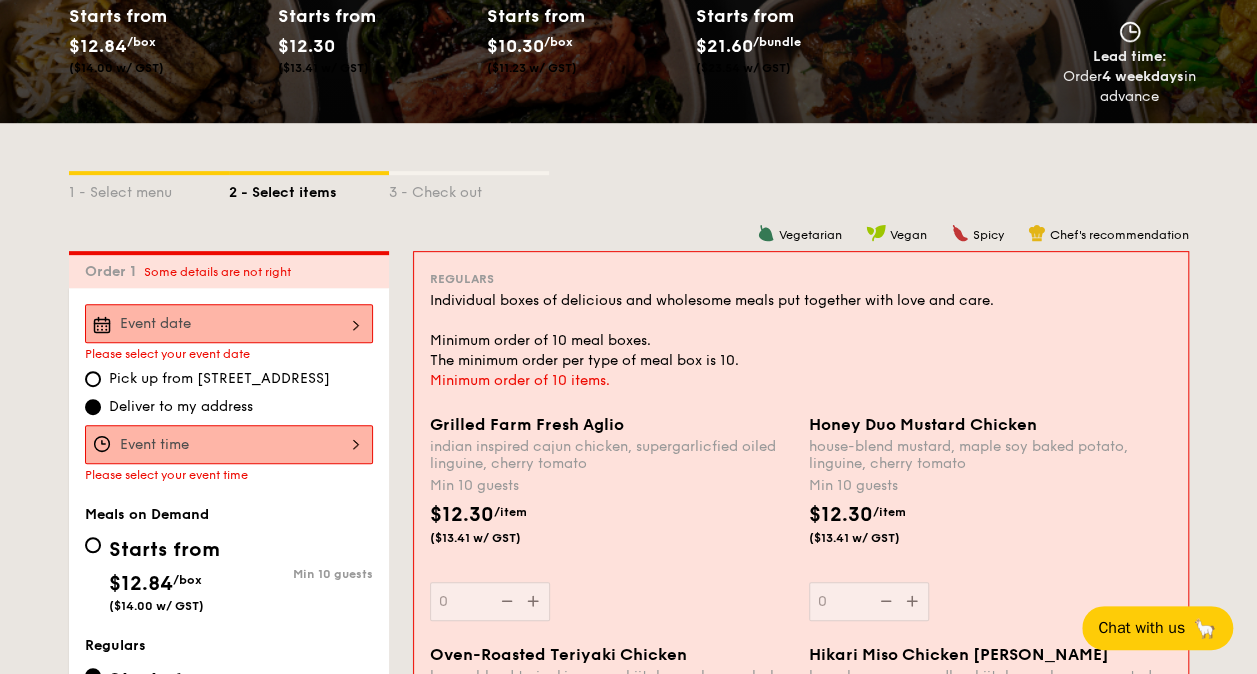 scroll, scrollTop: 234, scrollLeft: 0, axis: vertical 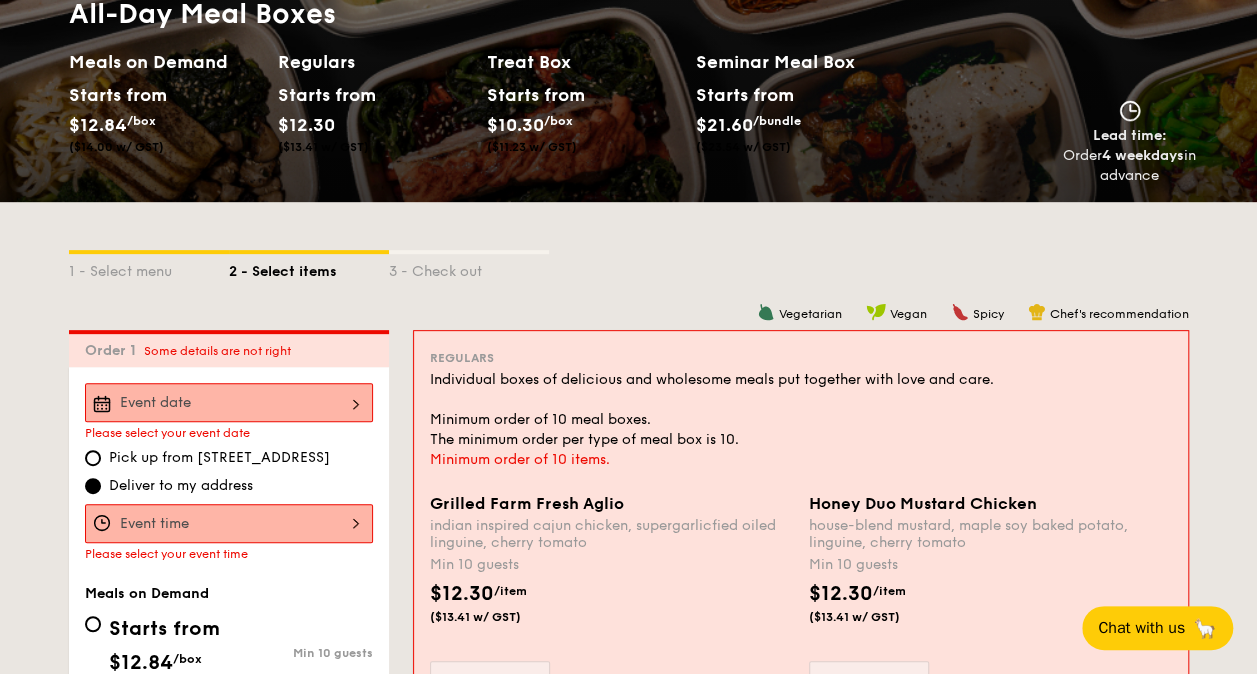 click at bounding box center [229, 402] 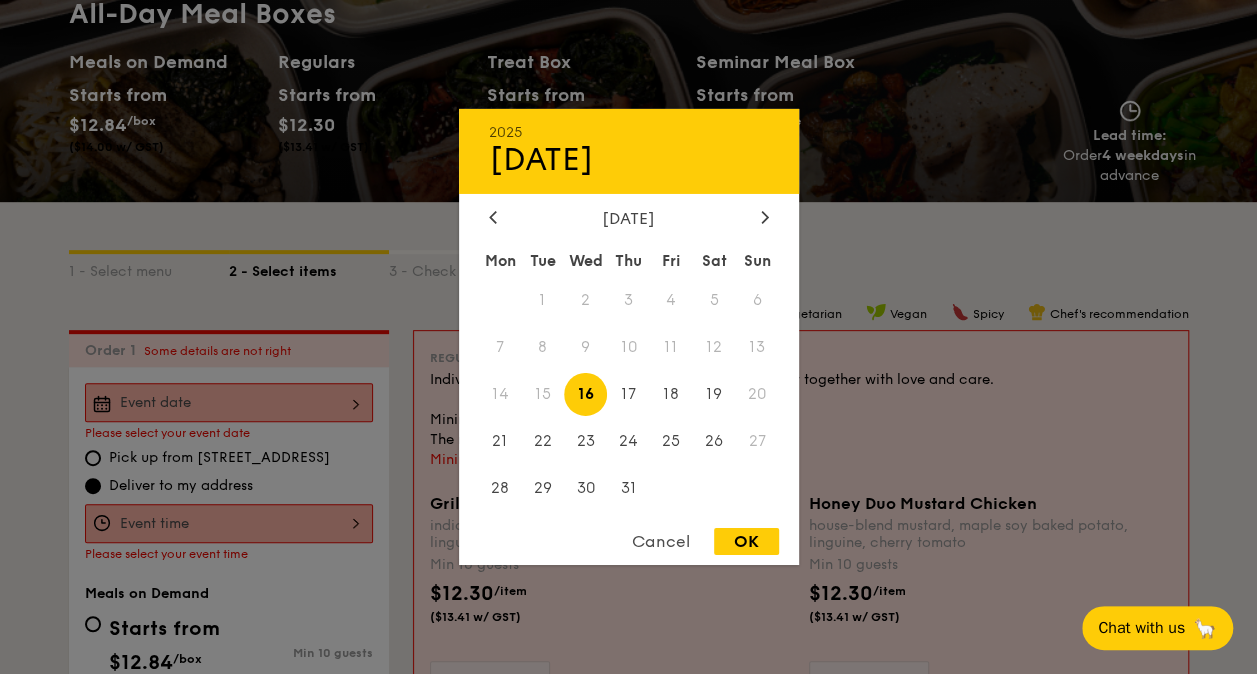 click on "14" at bounding box center [500, 394] 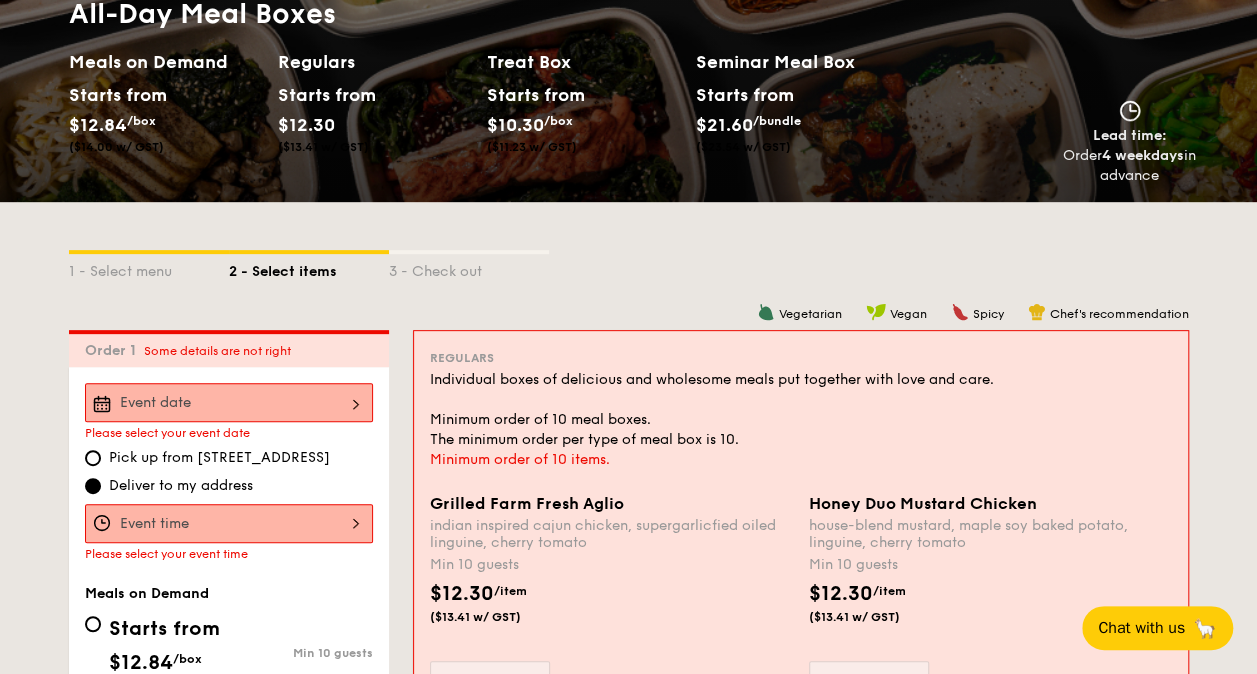 scroll, scrollTop: 0, scrollLeft: 0, axis: both 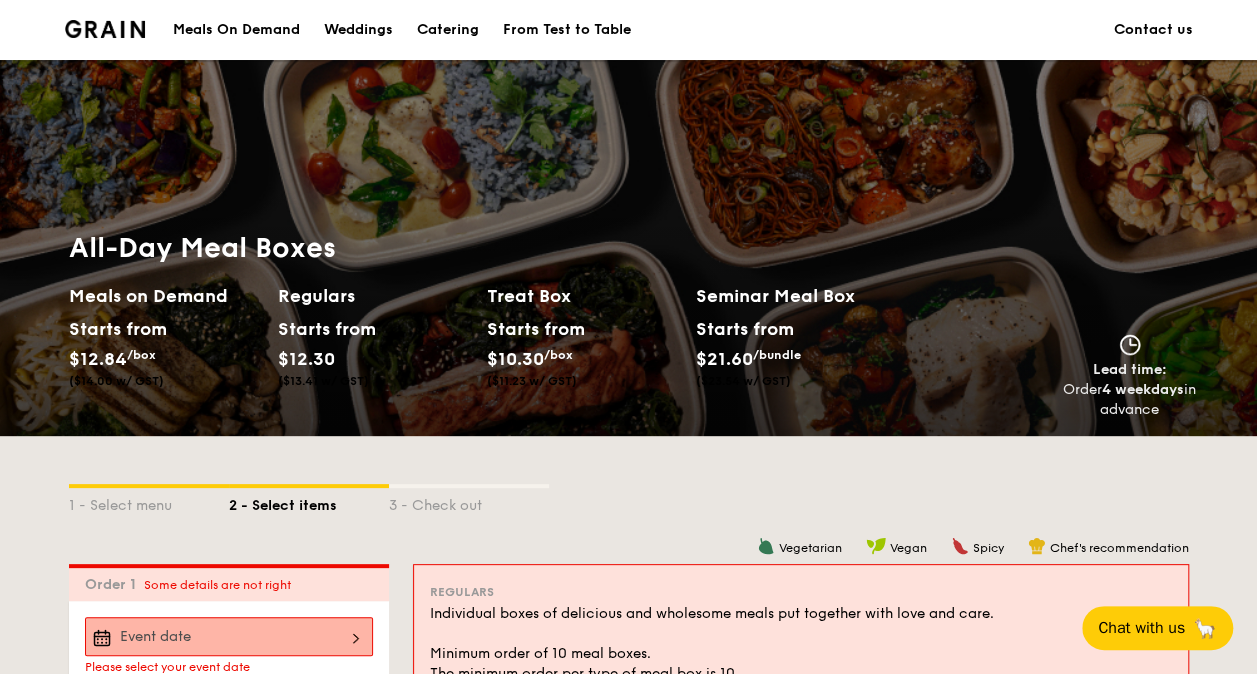 click on "Meals On Demand" at bounding box center [236, 30] 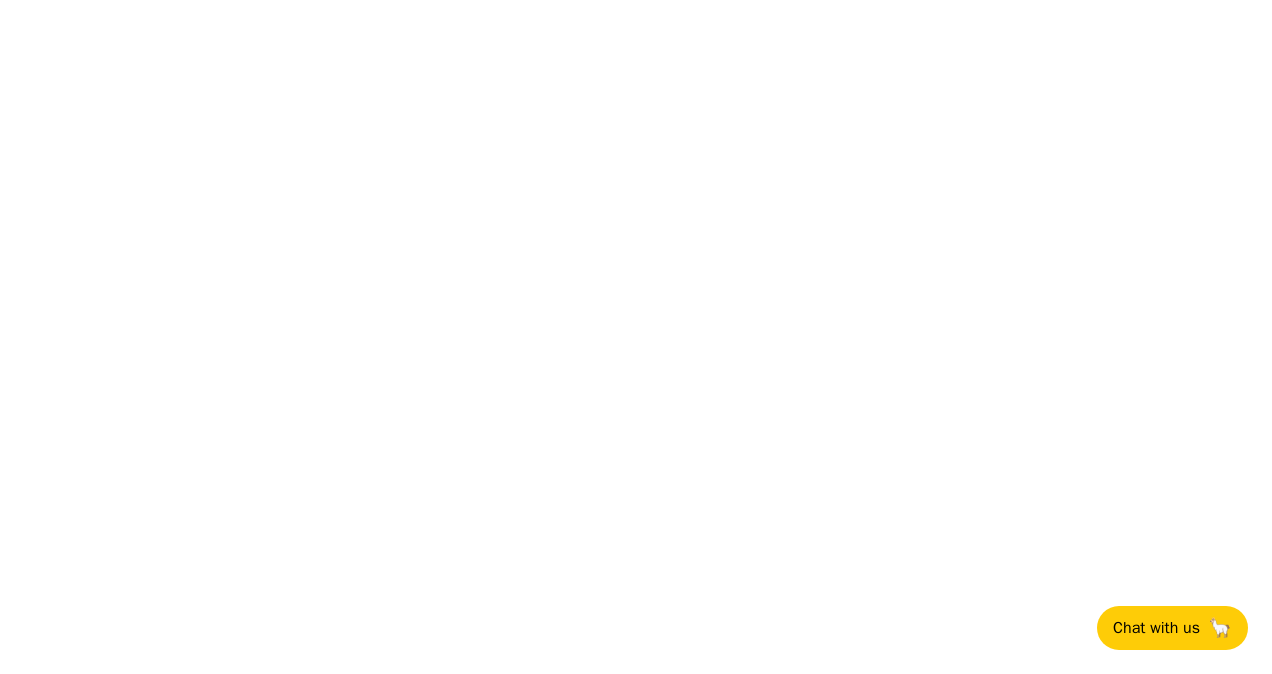 scroll, scrollTop: 0, scrollLeft: 0, axis: both 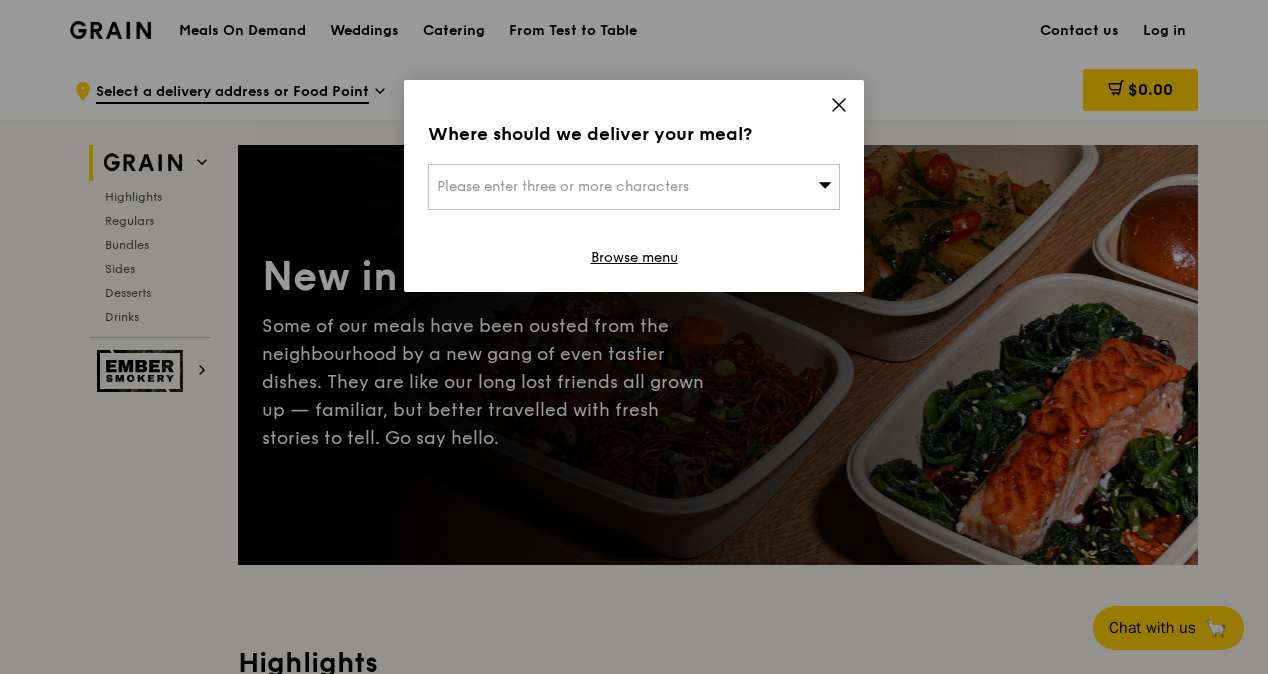click on "Please enter three or more characters" at bounding box center (634, 187) 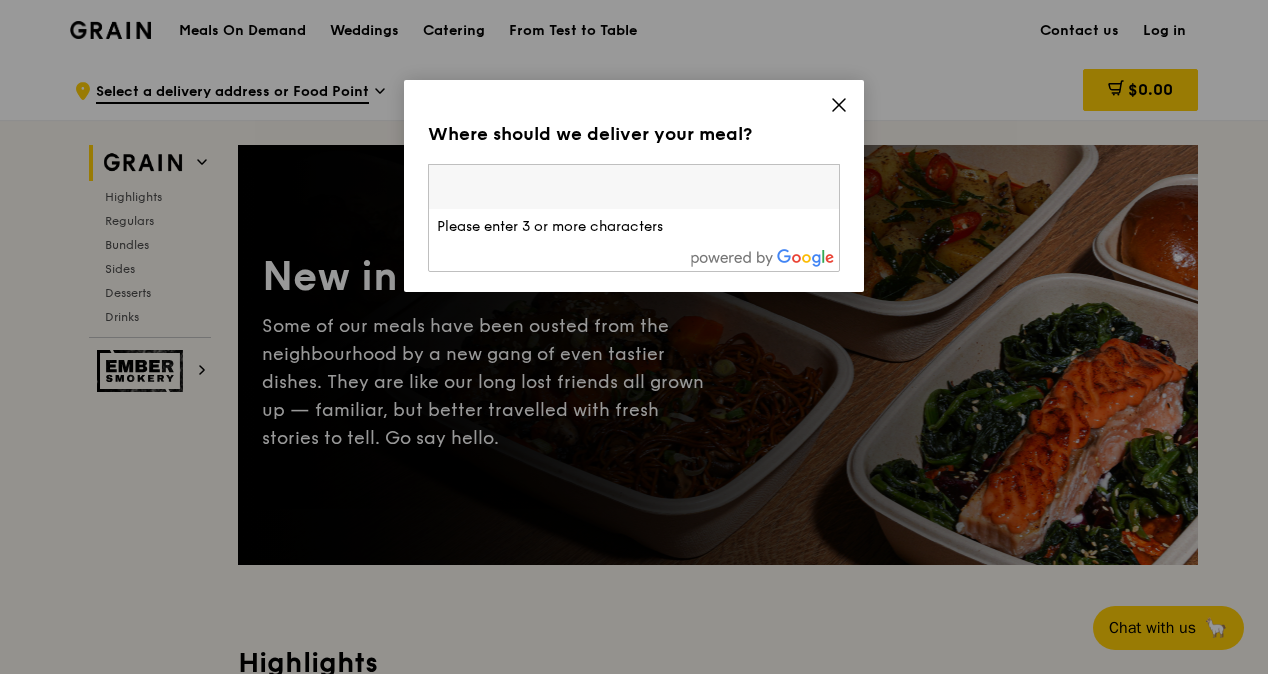click on "Where should we deliver your meal?
Please enter three or more characters
Please enter 3 or more characters
Browse menu" at bounding box center [634, 186] 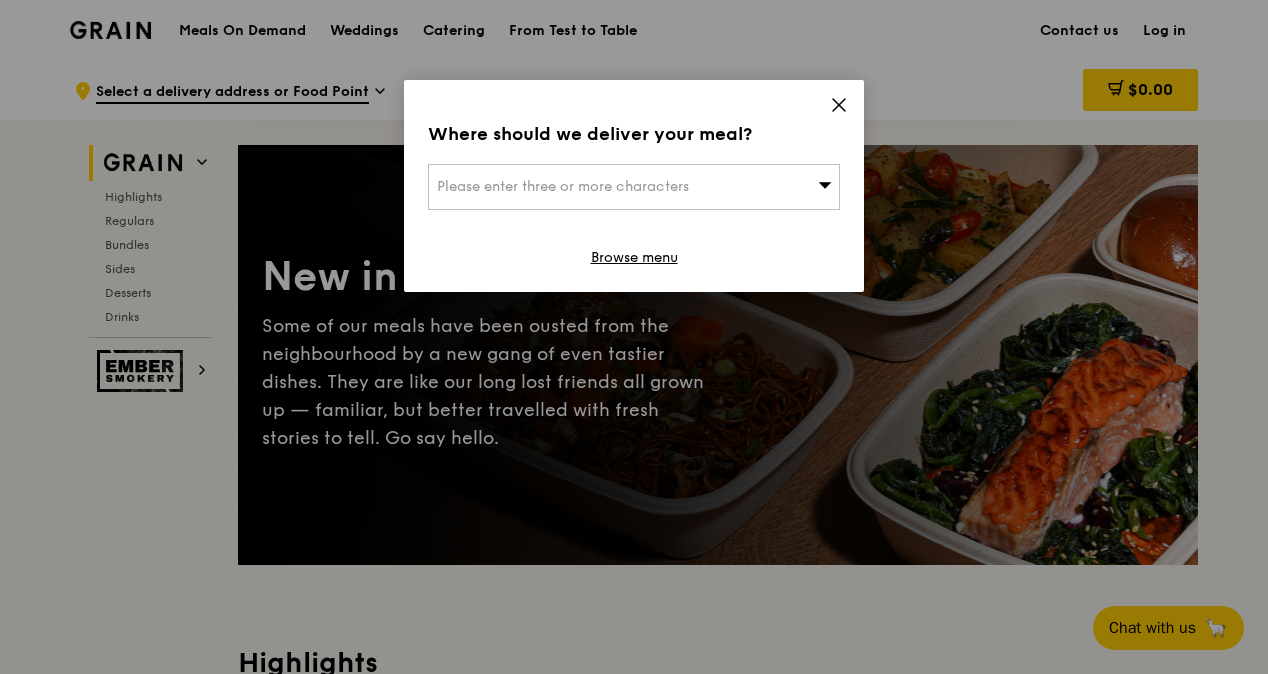 click 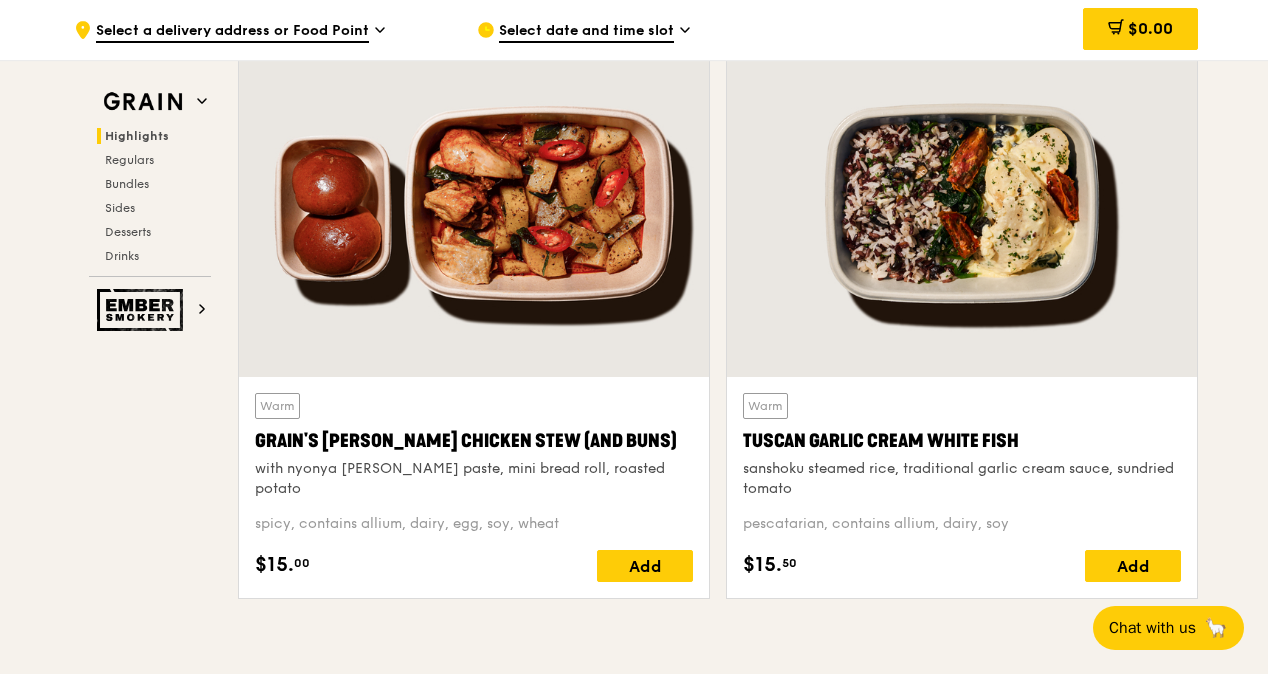 scroll, scrollTop: 700, scrollLeft: 0, axis: vertical 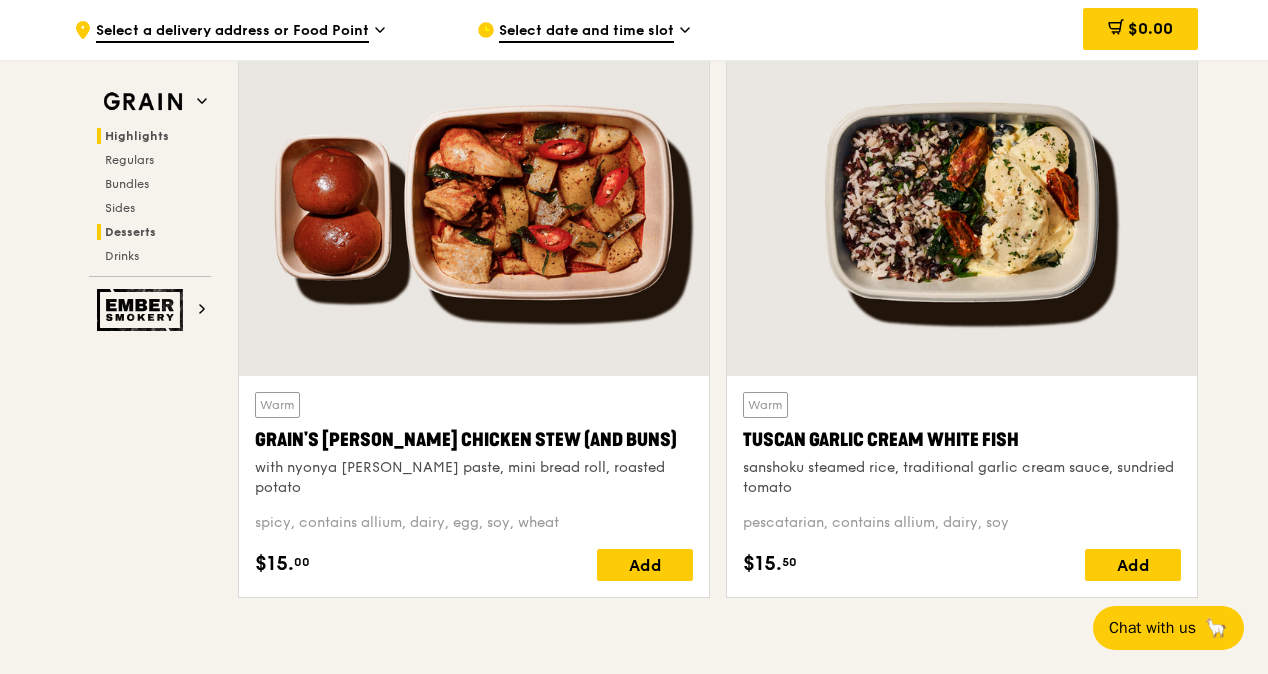 click on "Desserts" at bounding box center [130, 232] 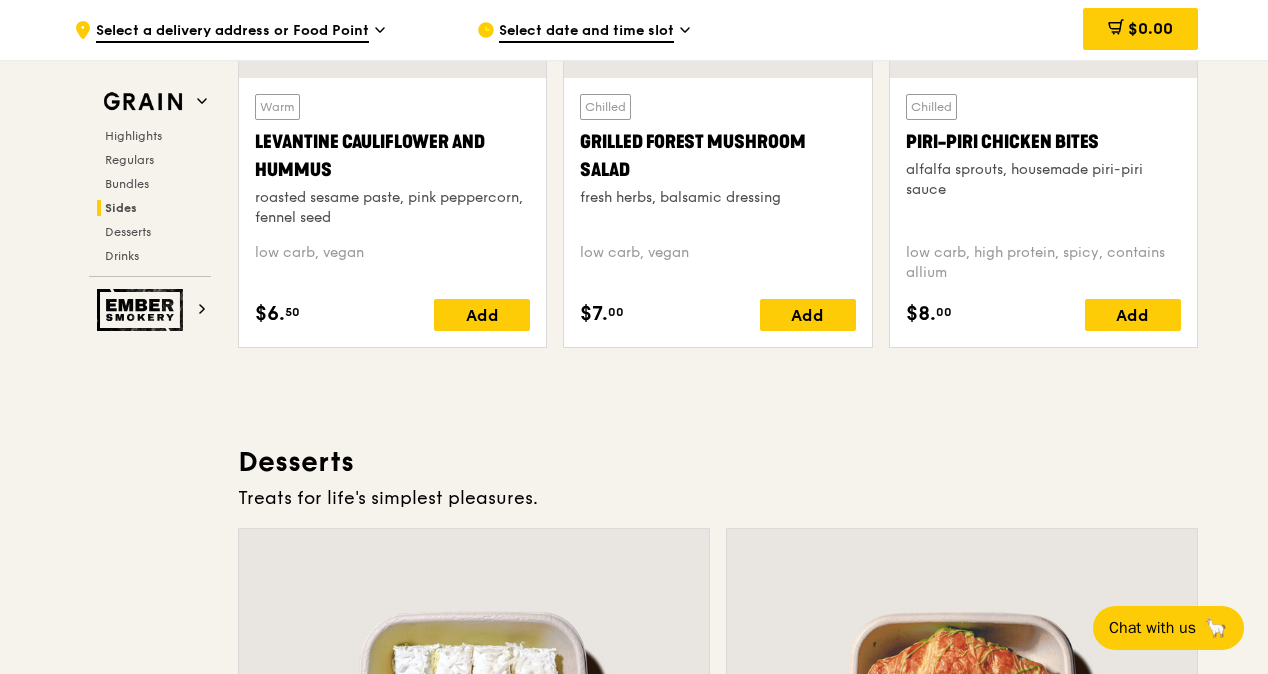 scroll, scrollTop: 5291, scrollLeft: 0, axis: vertical 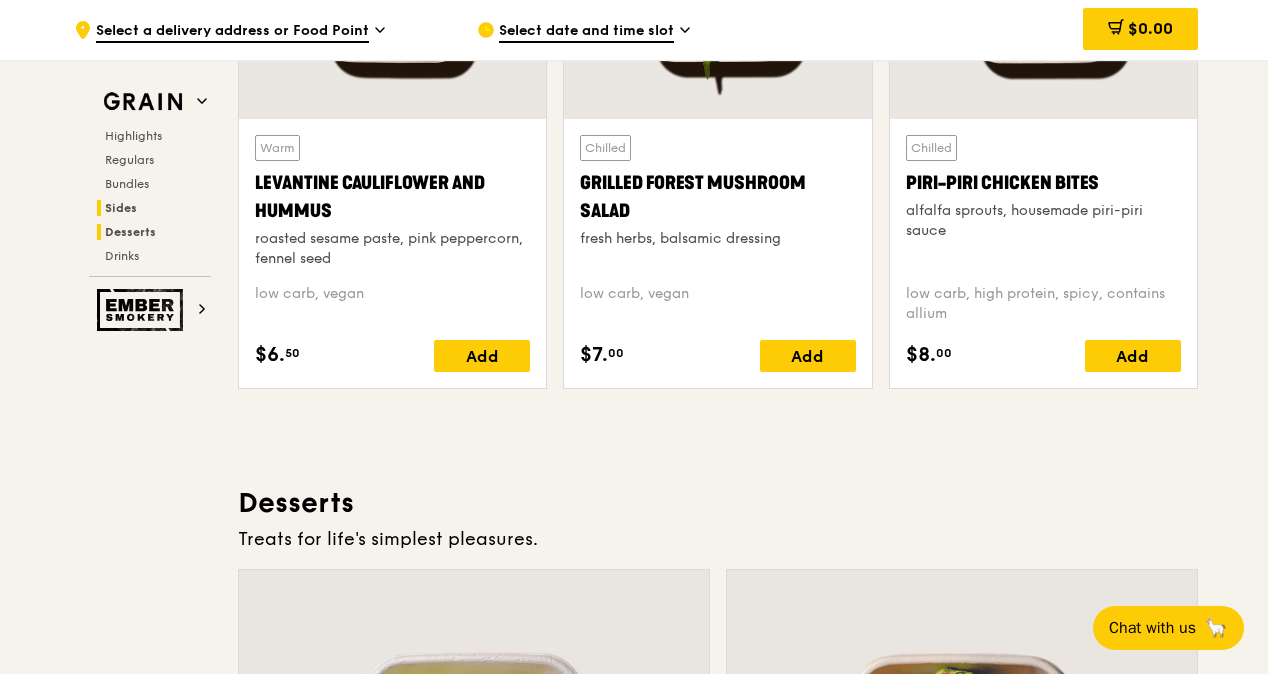 click on "Desserts" at bounding box center (130, 232) 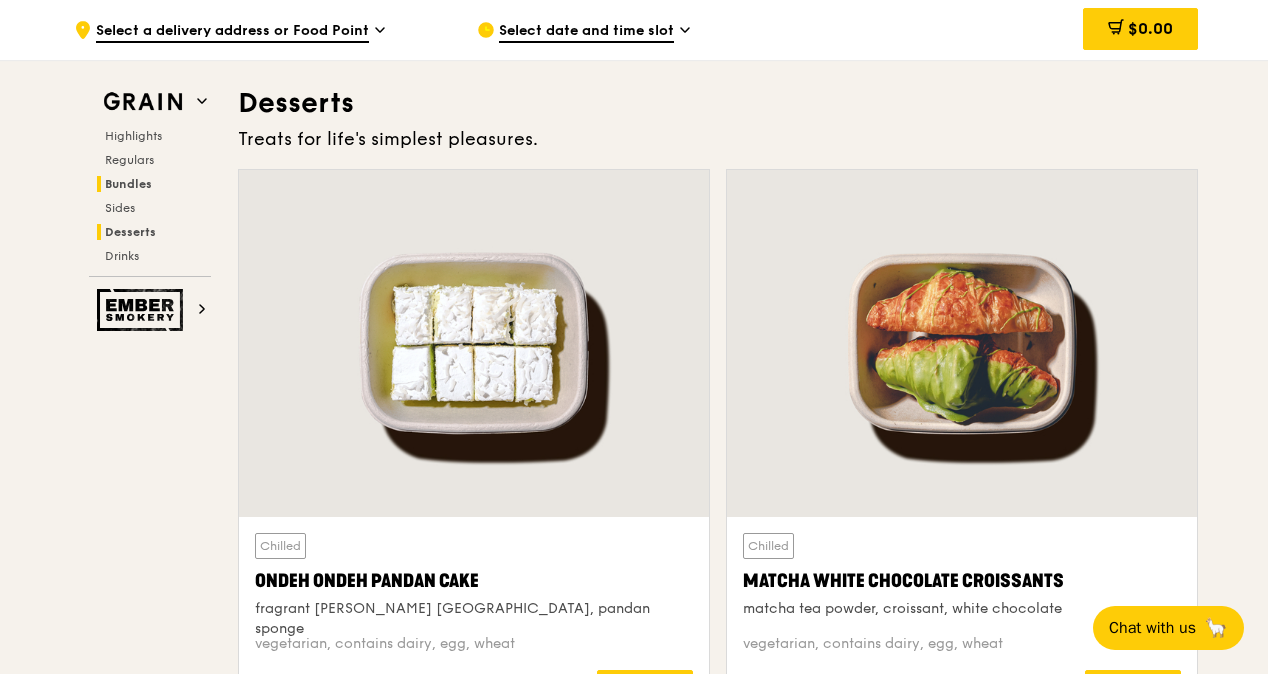 click on "Bundles" at bounding box center (128, 184) 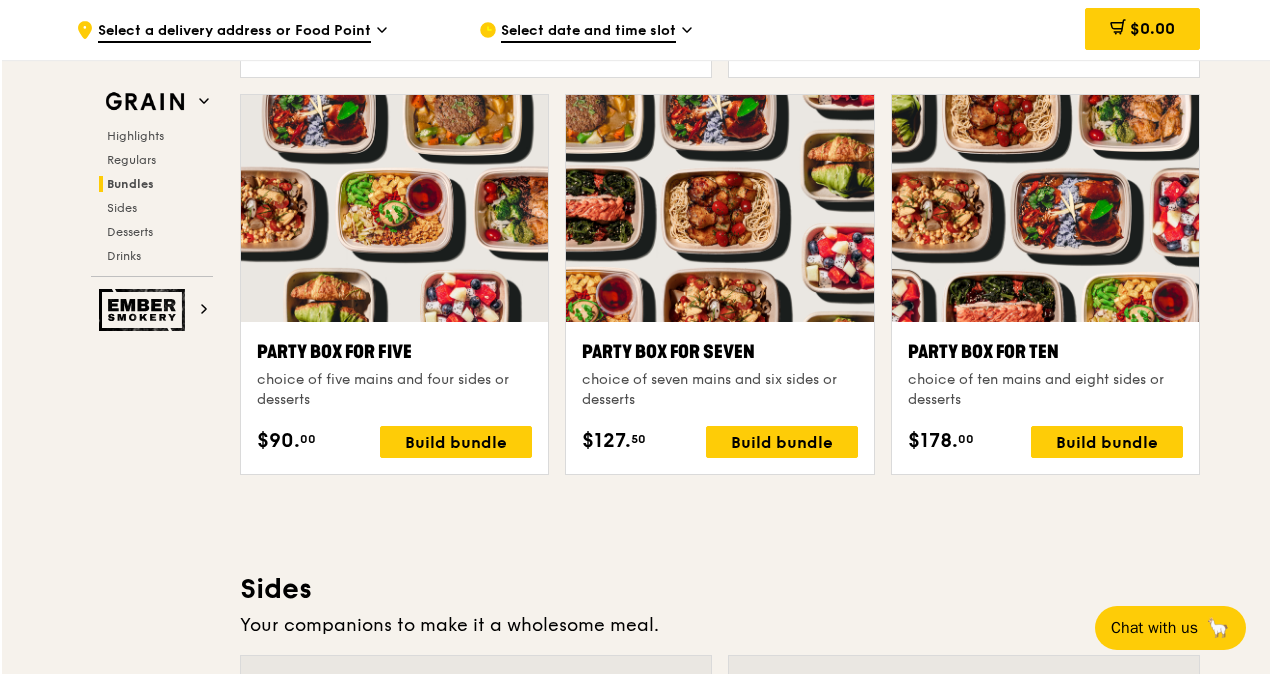 scroll, scrollTop: 3975, scrollLeft: 0, axis: vertical 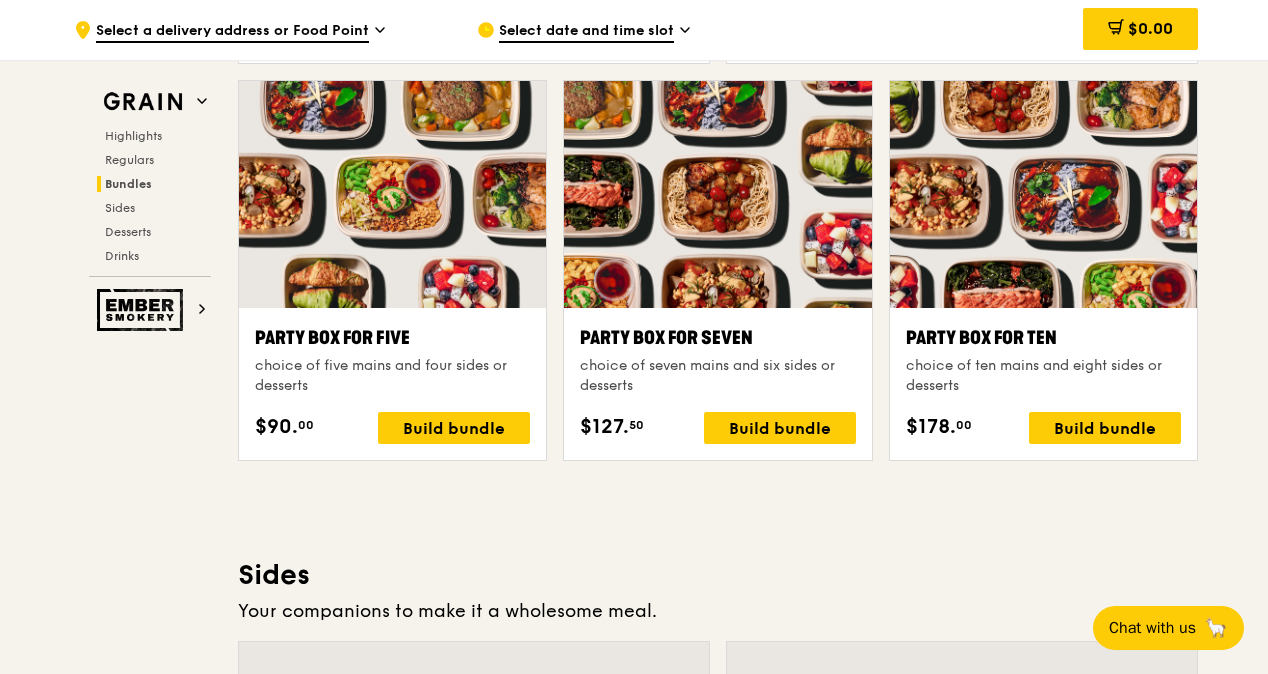 click at bounding box center [1043, 194] 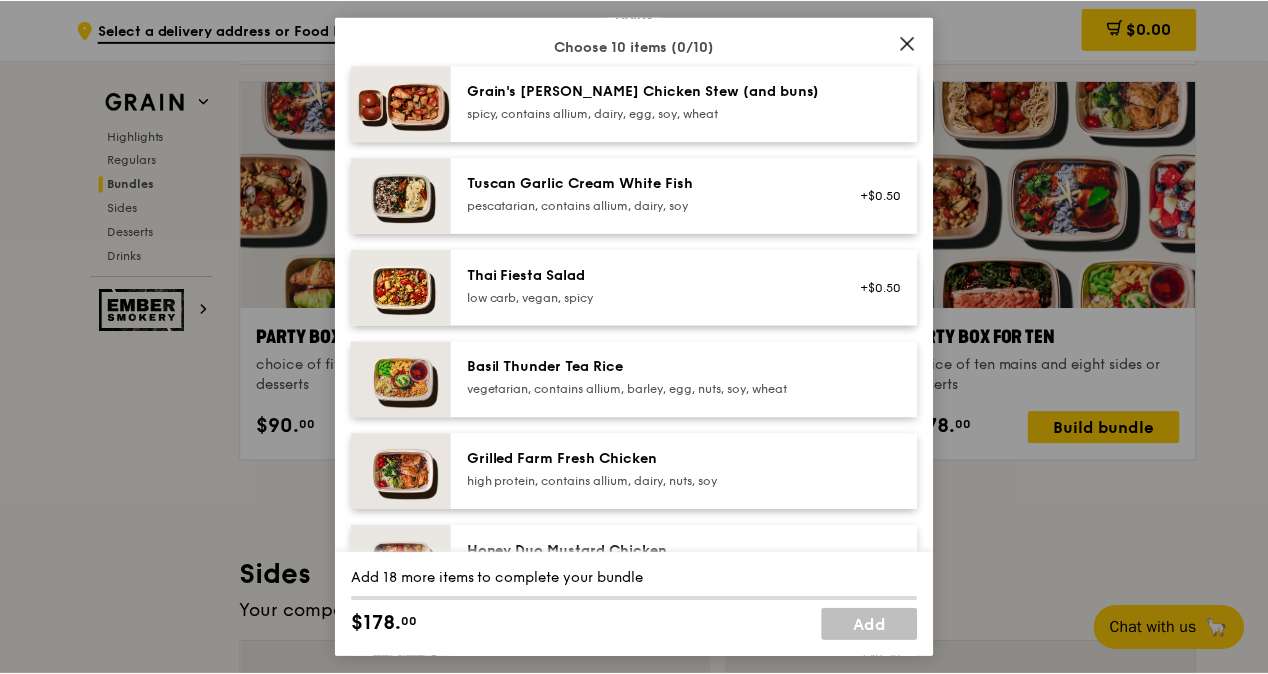 scroll, scrollTop: 0, scrollLeft: 0, axis: both 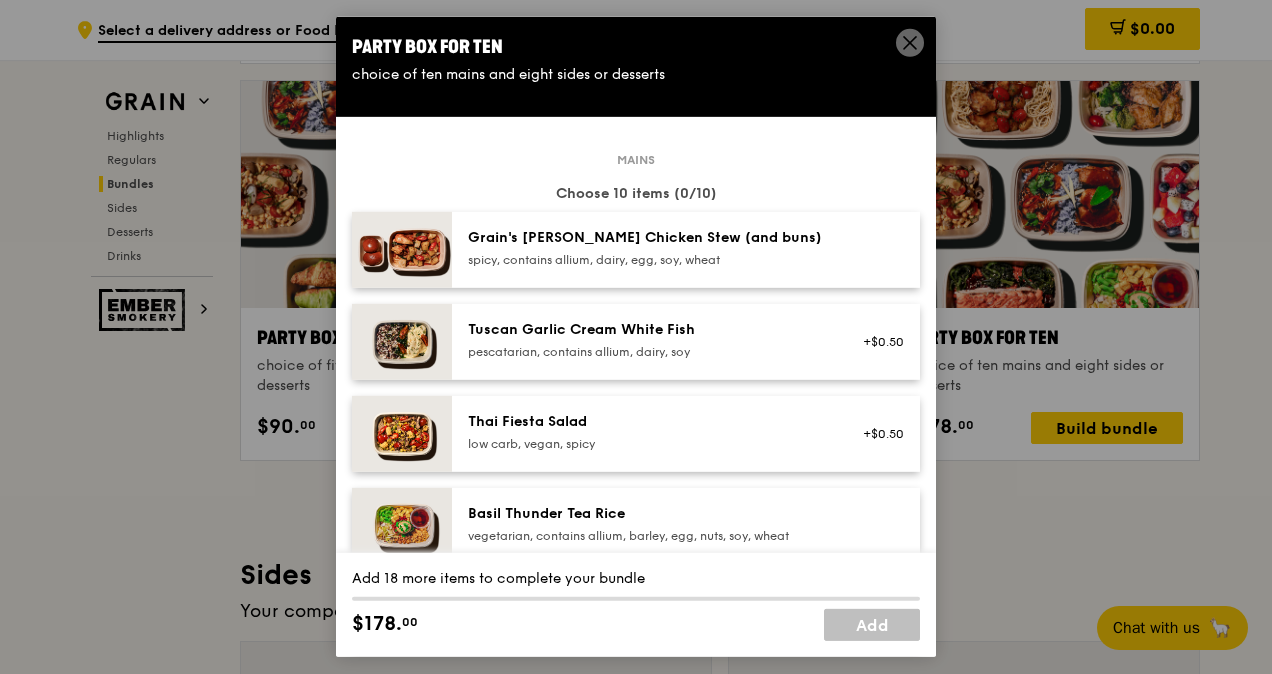 click on "Grain's [PERSON_NAME] Chicken Stew (and buns)
spicy, contains allium, dairy, egg, soy, wheat" at bounding box center [647, 248] 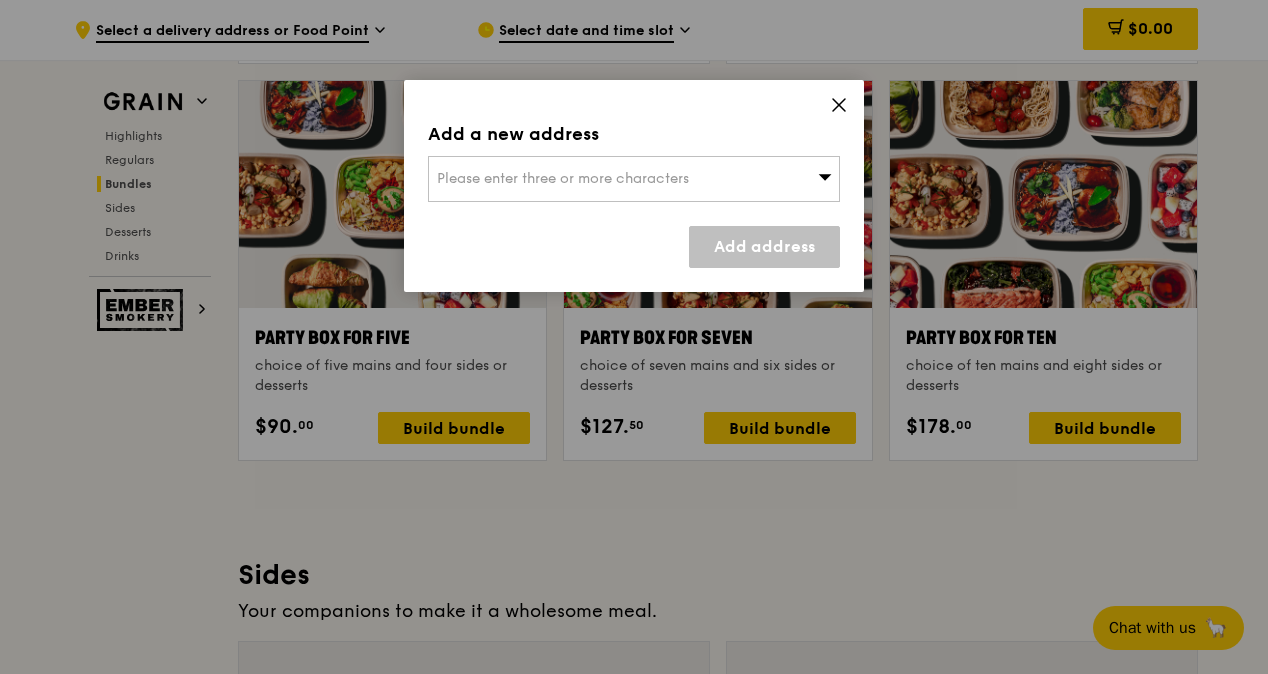 click on "Please enter three or more characters" at bounding box center [563, 178] 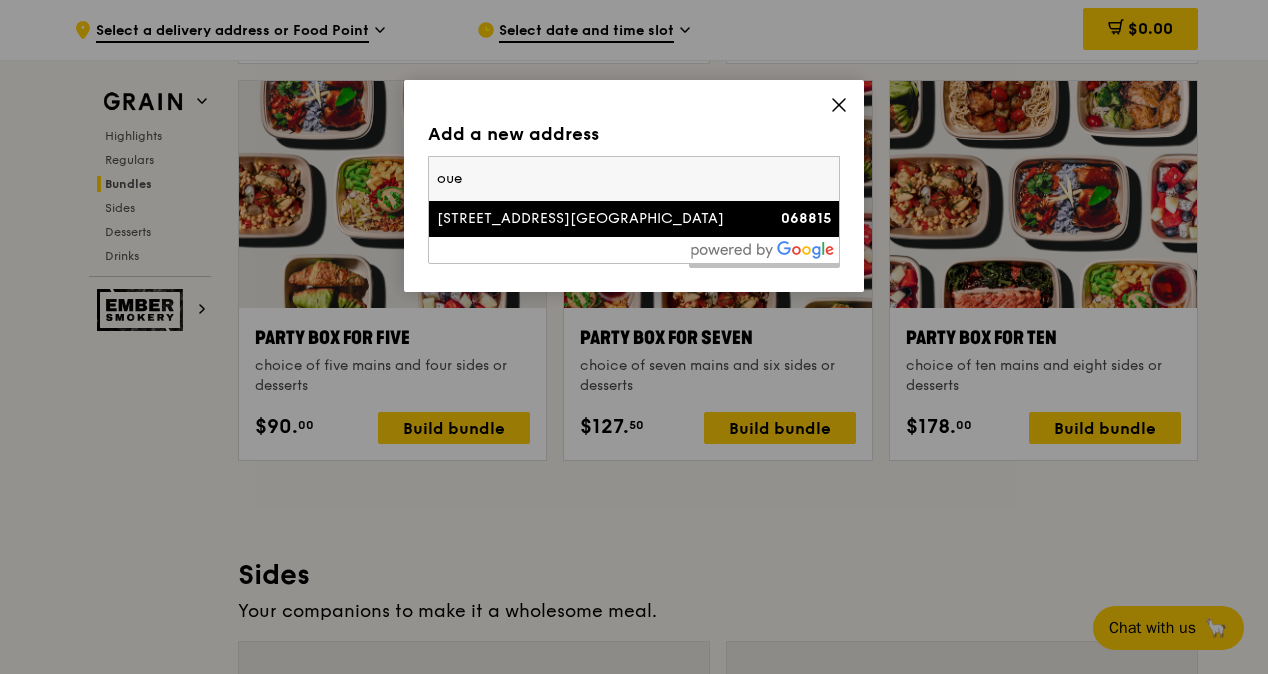 type on "oue" 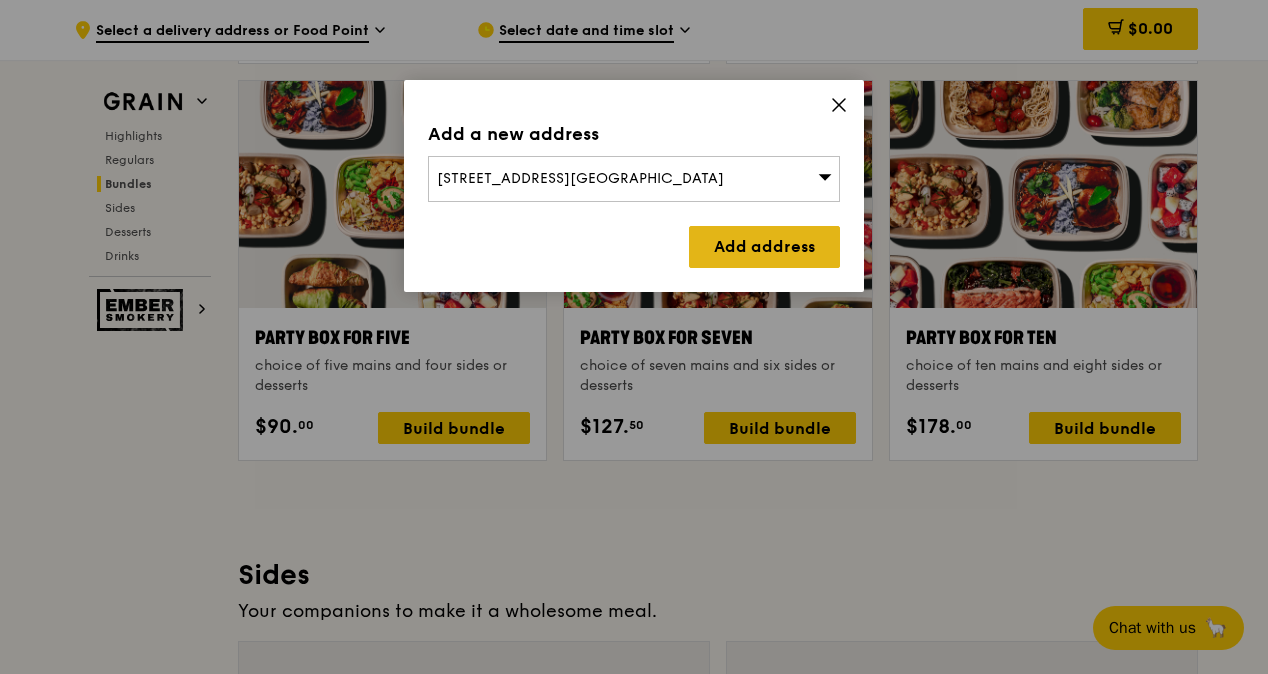 click on "Add address" at bounding box center [764, 247] 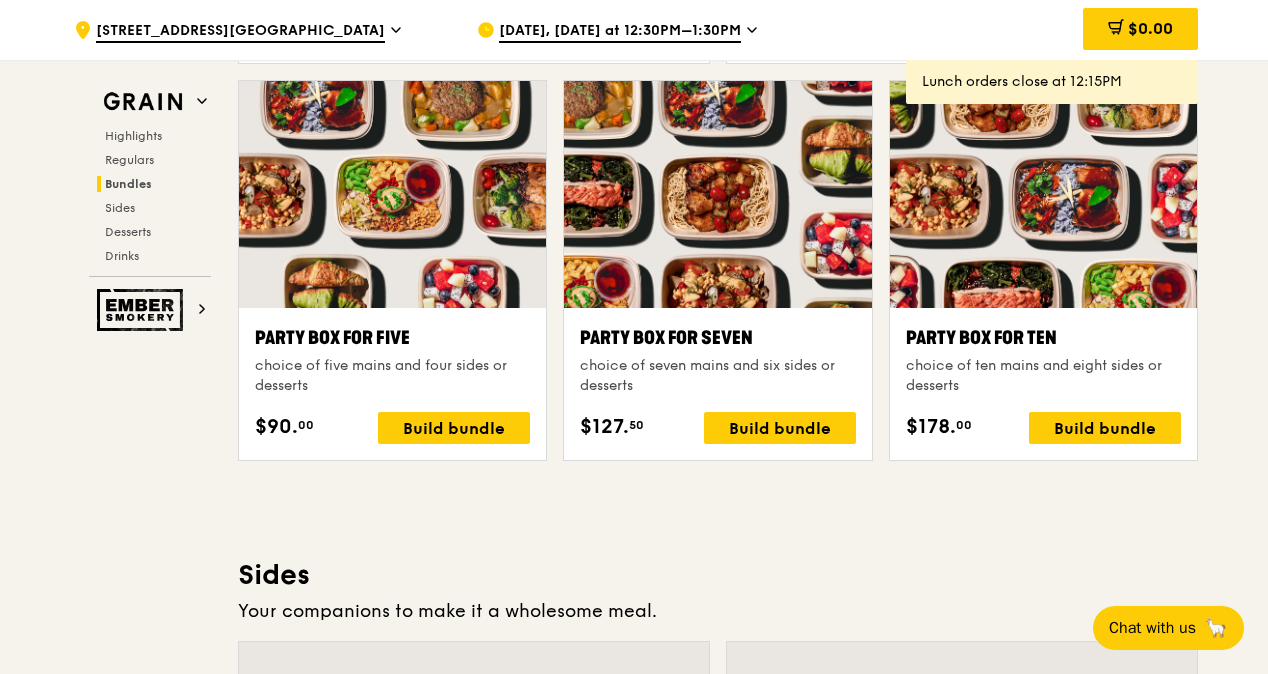click on "[DATE], [DATE] at 12:30PM–1:30PM" at bounding box center [620, 32] 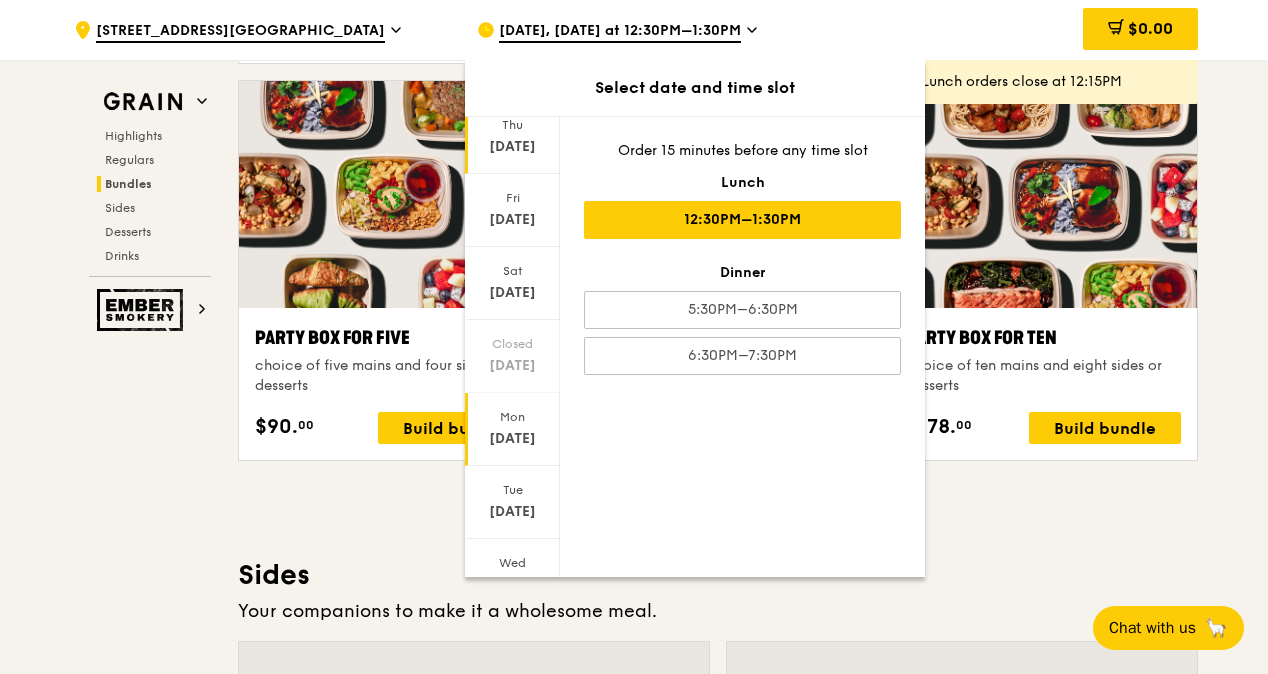 scroll, scrollTop: 100, scrollLeft: 0, axis: vertical 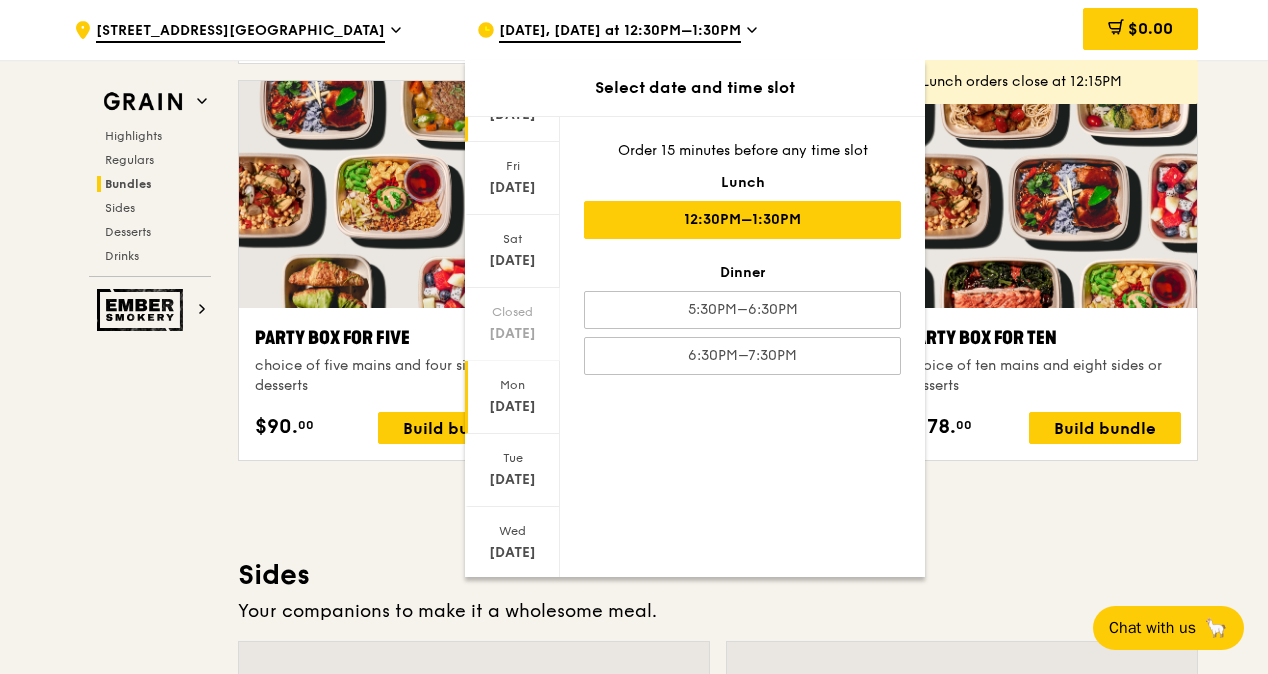 click on "[DATE]" at bounding box center [512, 407] 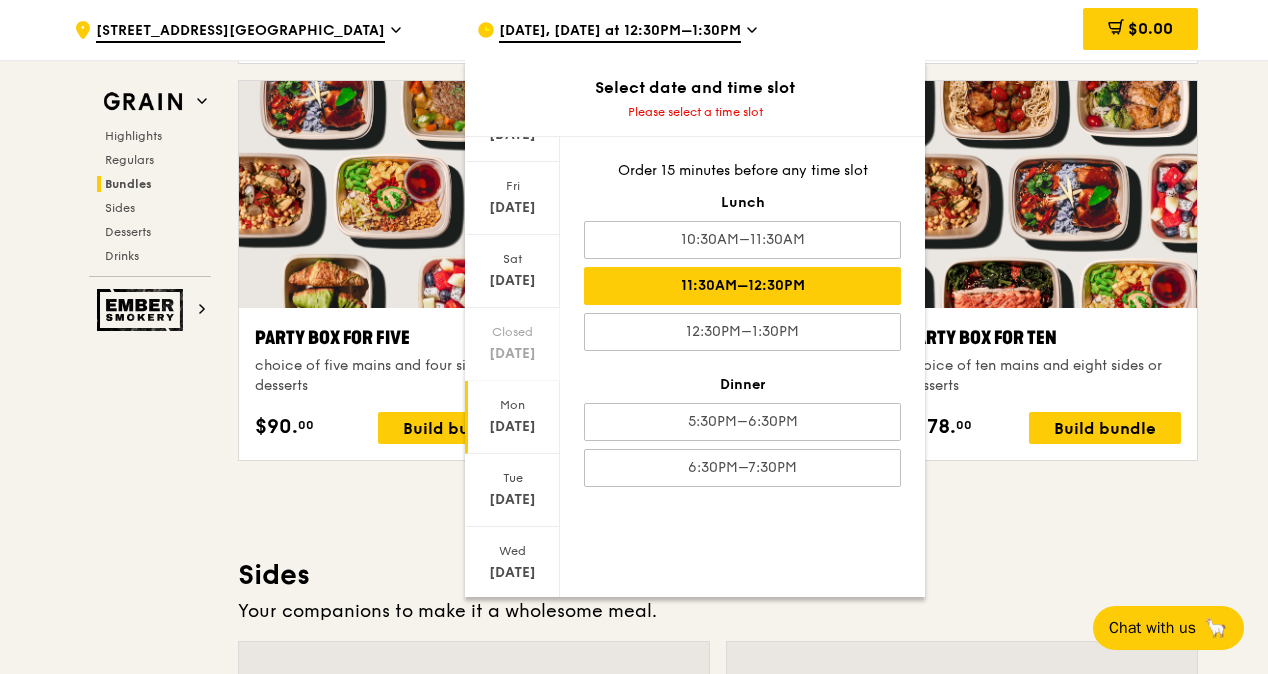 click on "11:30AM–12:30PM" at bounding box center (742, 286) 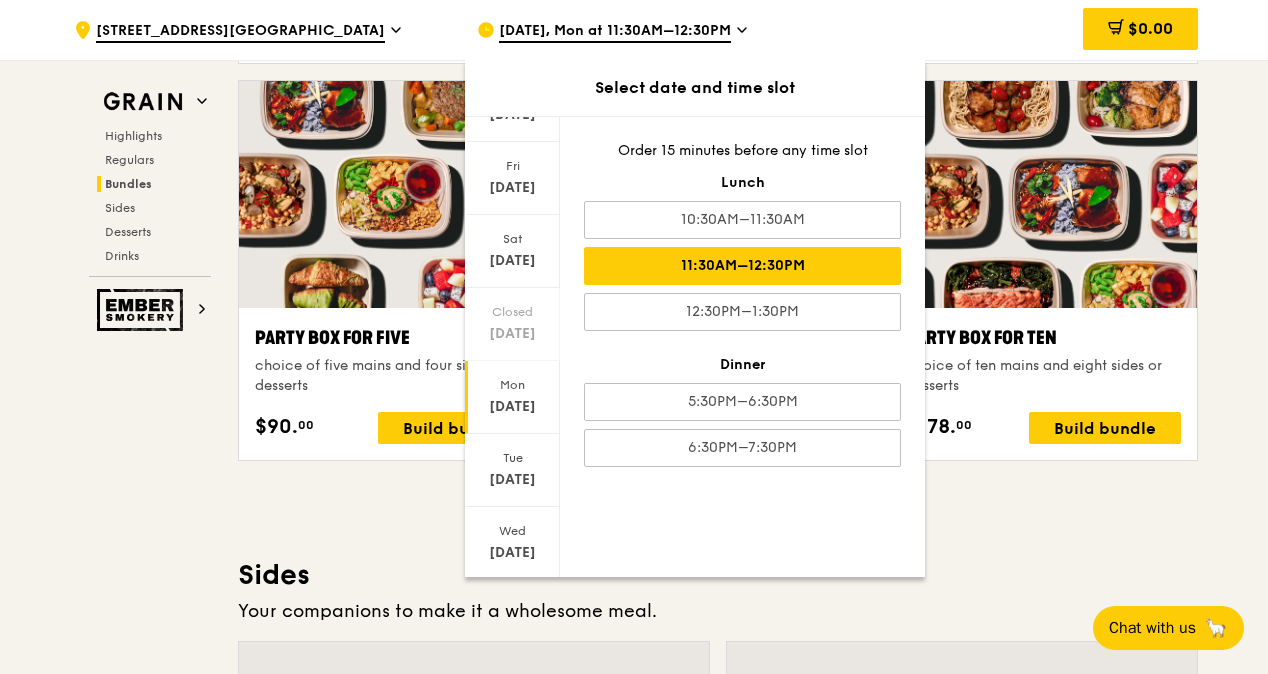 click on "Highlights
Weekly rotating dishes inspired by flavours from around the world.
Warm
Tricolour Capsicum Charred Cabbage
sanshoku steamed rice, tricolour capsicum, levantine hummus, [PERSON_NAME]
vegan, contains soy
$15.
50
Add
Warm
Marinara Fish Pasta
oven-baked dory, onion and fennel-infused tomato sauce, linguine
pescatarian, contains allium, dairy, nuts, wheat
$16.
00
Add
Regulars
Meals you can enjoy day in day out.
Warm
Honey Duo Mustard Chicken
house-blend mustard, maple soy baked potato, linguine, cherry tomato
high protein, contains allium, soy, wheat
$15.
50
Add
Warm
Ayam [GEOGRAPHIC_DATA]
housemade sambal marinated chicken, nyonya achar, butterfly blue pea rice
high protein, spicy, contains allium, shellfish, soy, wheat" at bounding box center (718, 594) 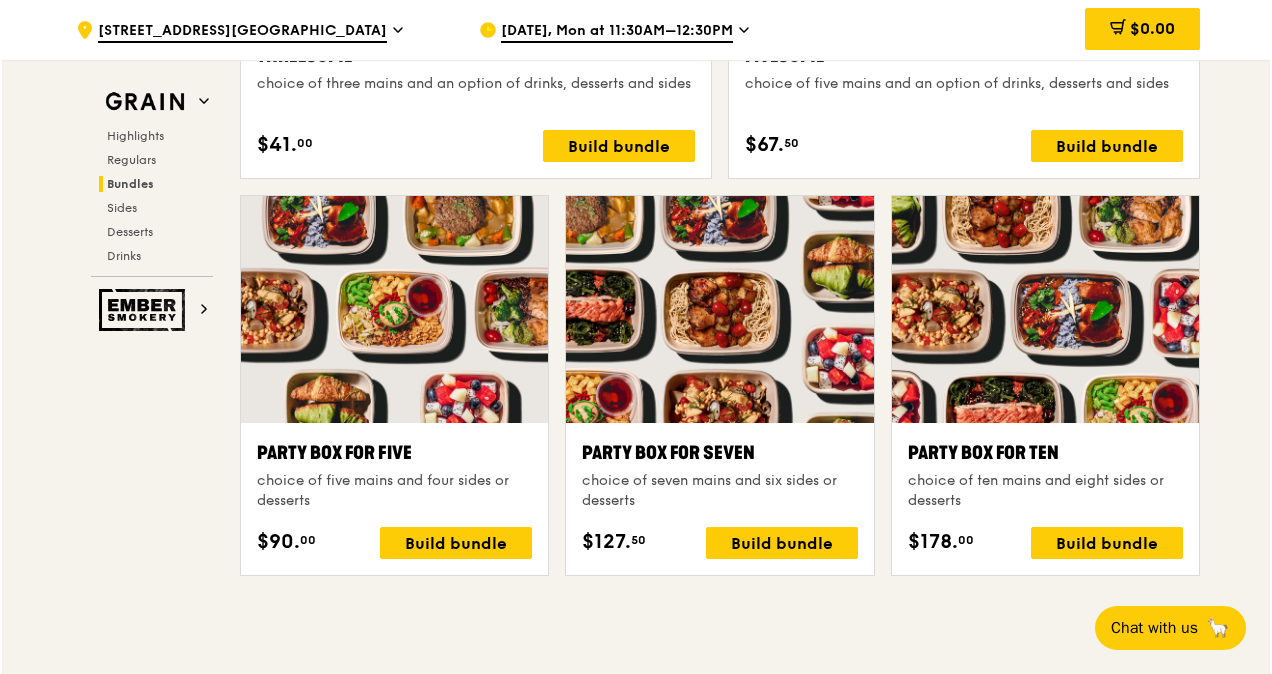 scroll, scrollTop: 3975, scrollLeft: 0, axis: vertical 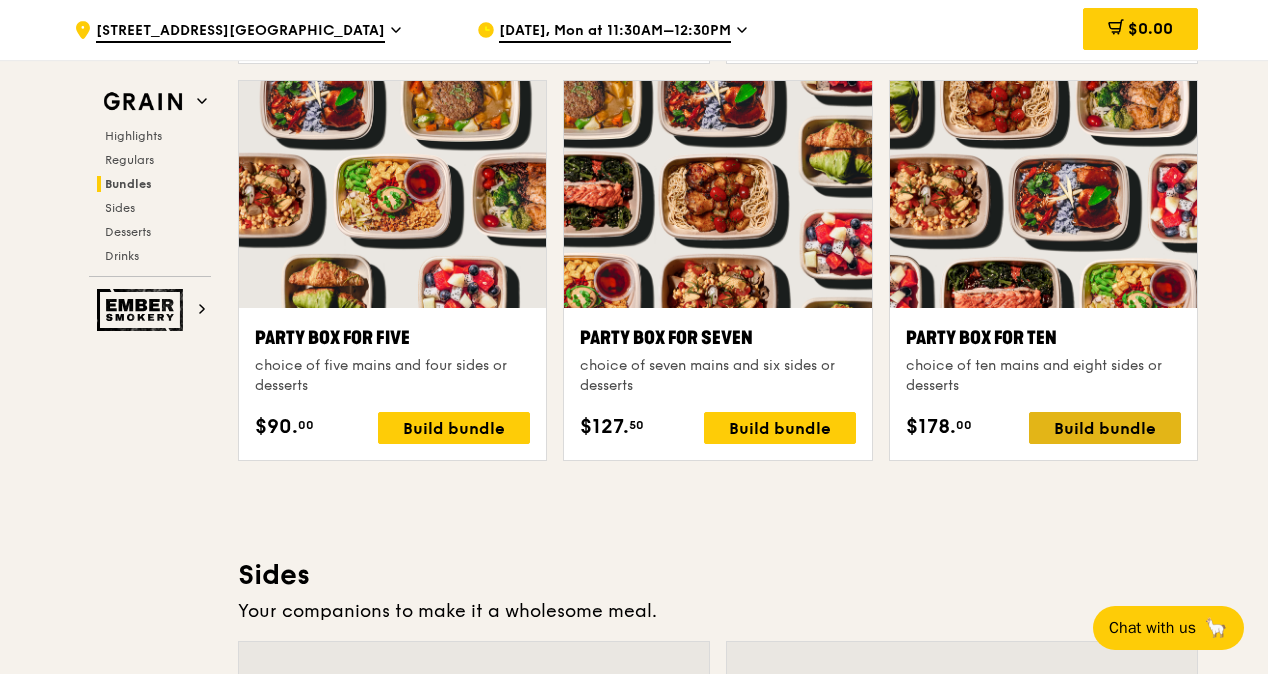 click on "Build bundle" at bounding box center [1105, 428] 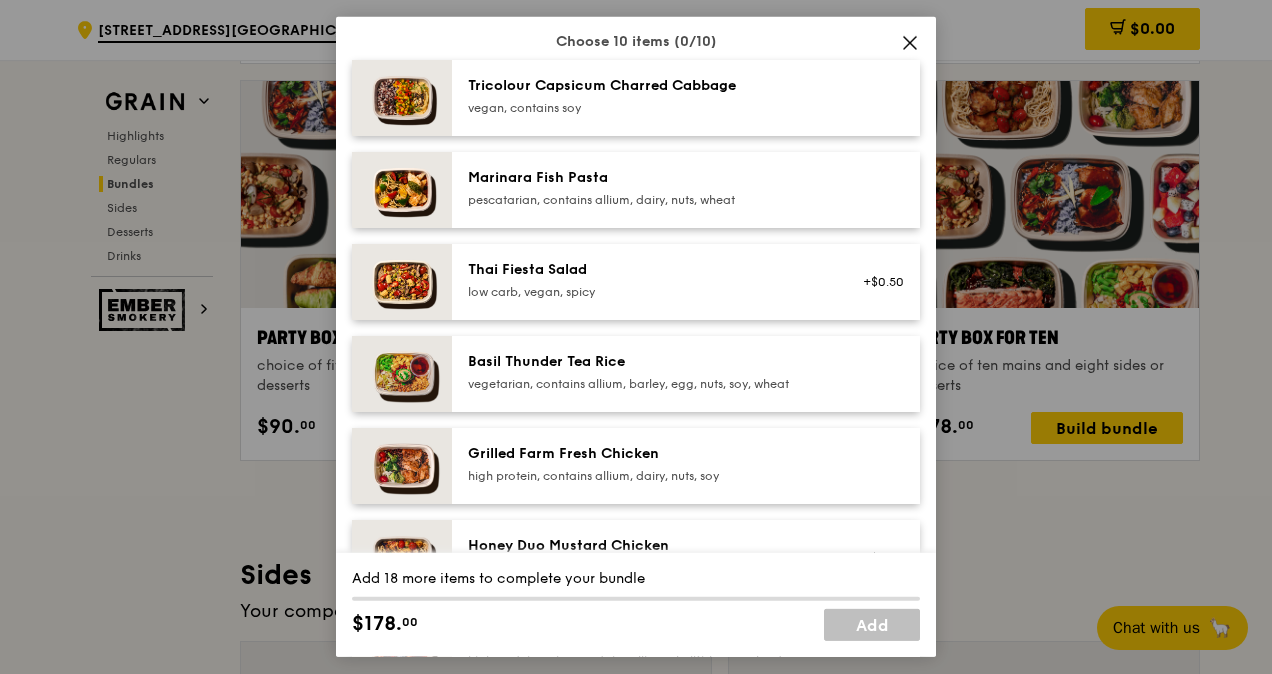 scroll, scrollTop: 200, scrollLeft: 0, axis: vertical 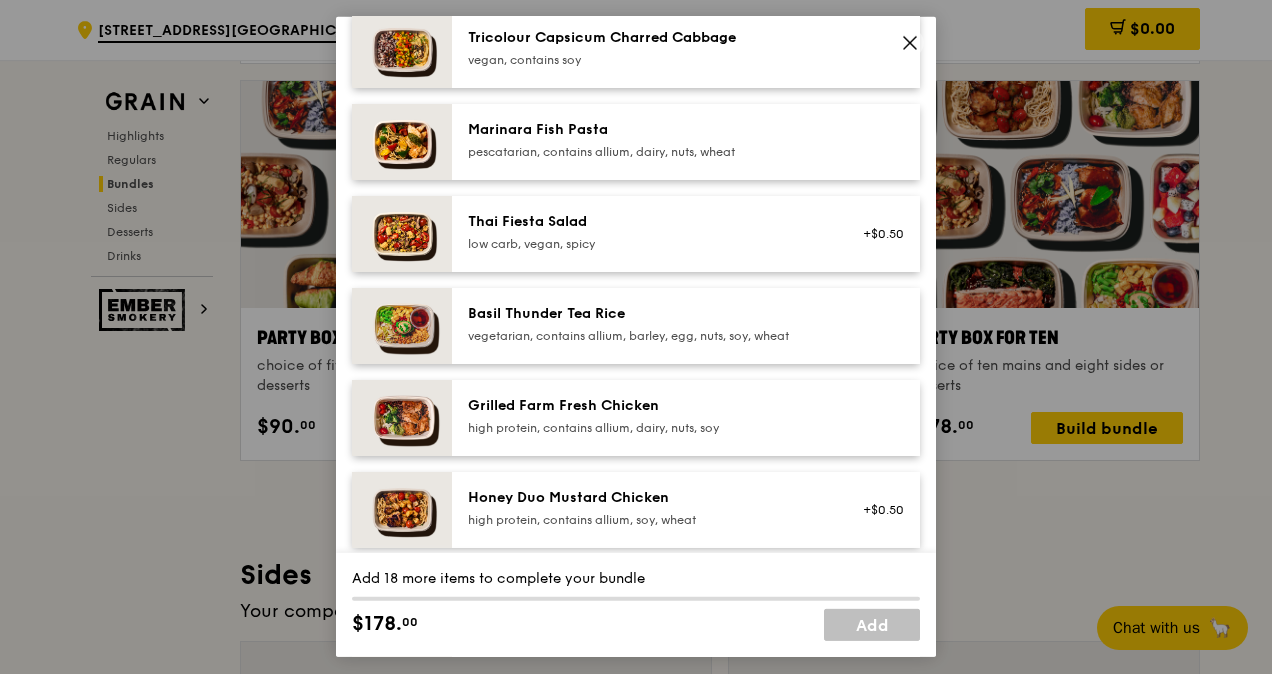 click on "Basil Thunder Tea Rice" at bounding box center (647, 314) 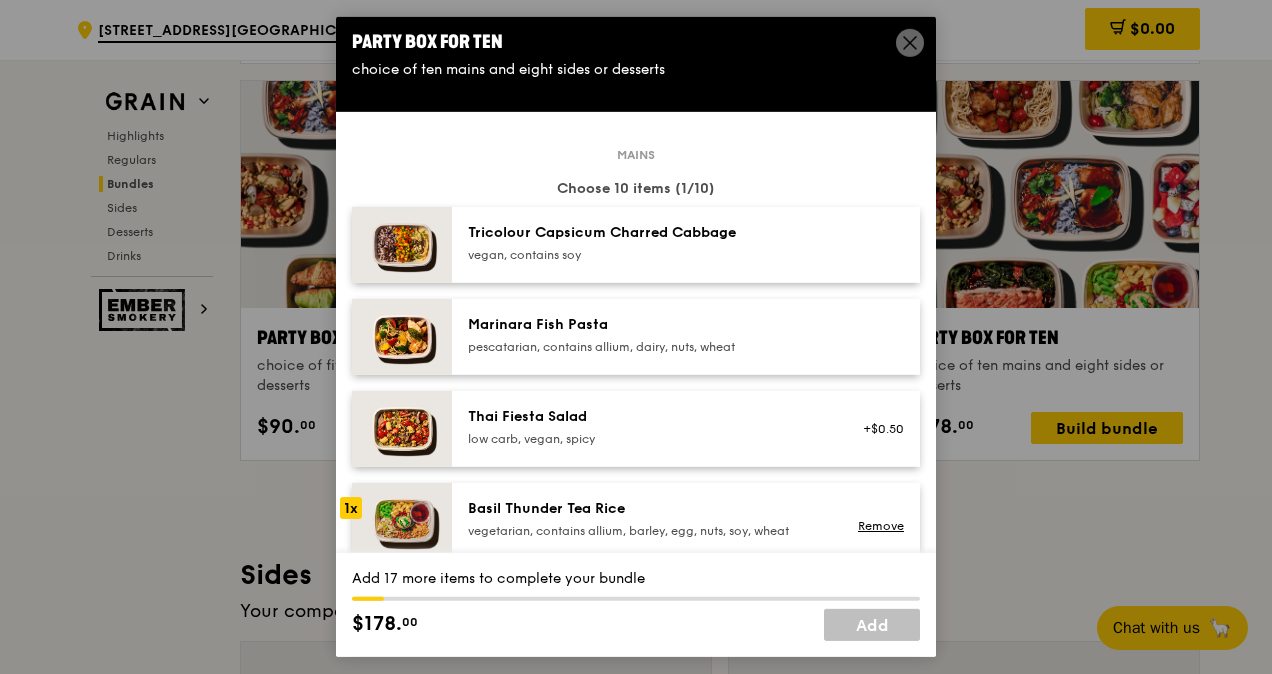 scroll, scrollTop: 0, scrollLeft: 0, axis: both 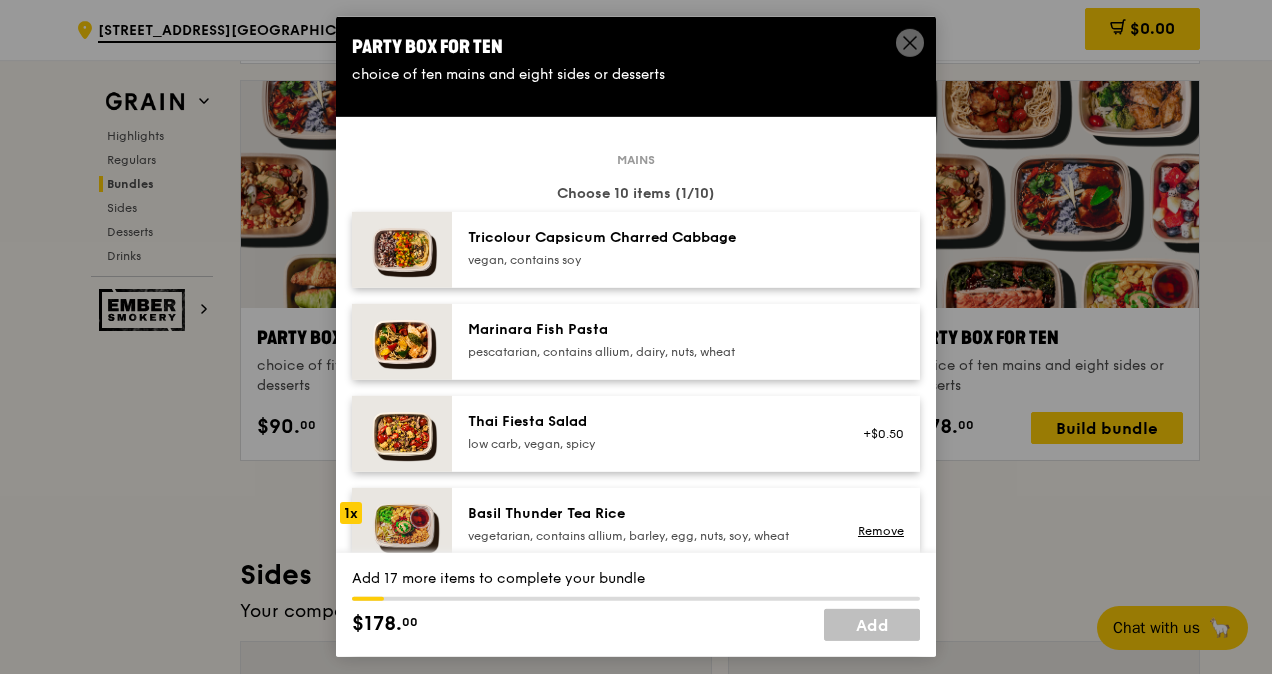 click on "Tricolour Capsicum Charred Cabbage" at bounding box center [647, 238] 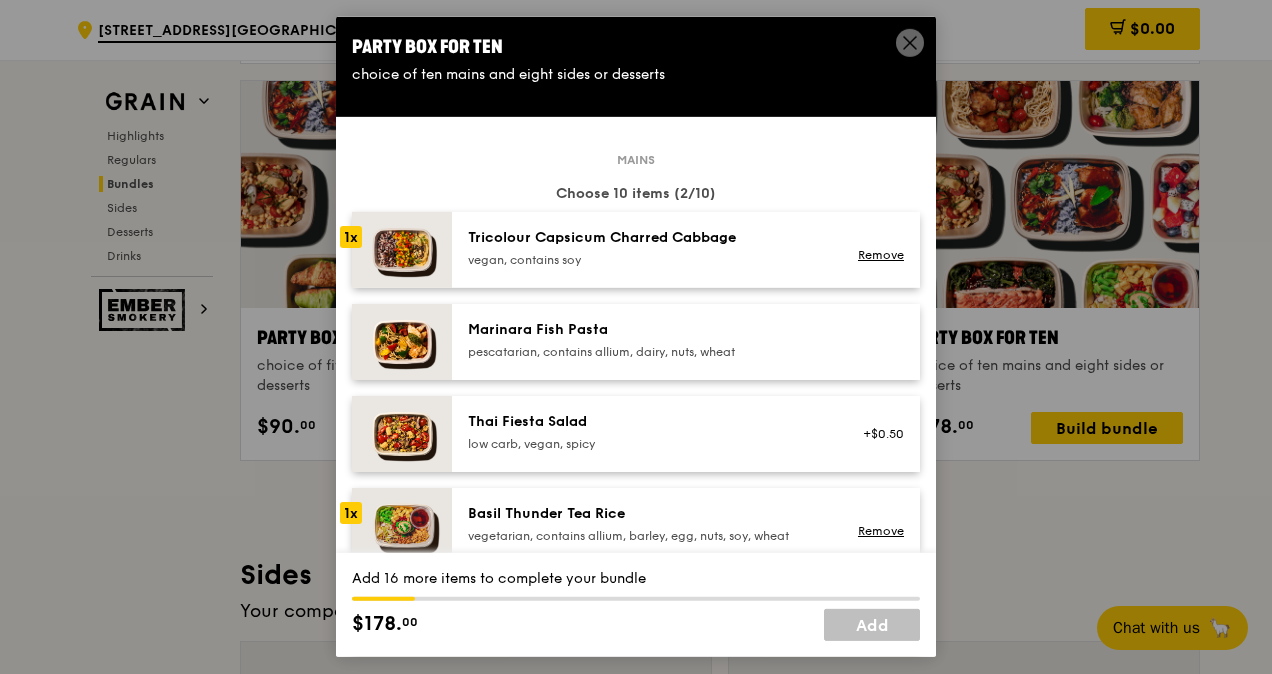 click on "Tricolour Capsicum Charred Cabbage" at bounding box center (647, 238) 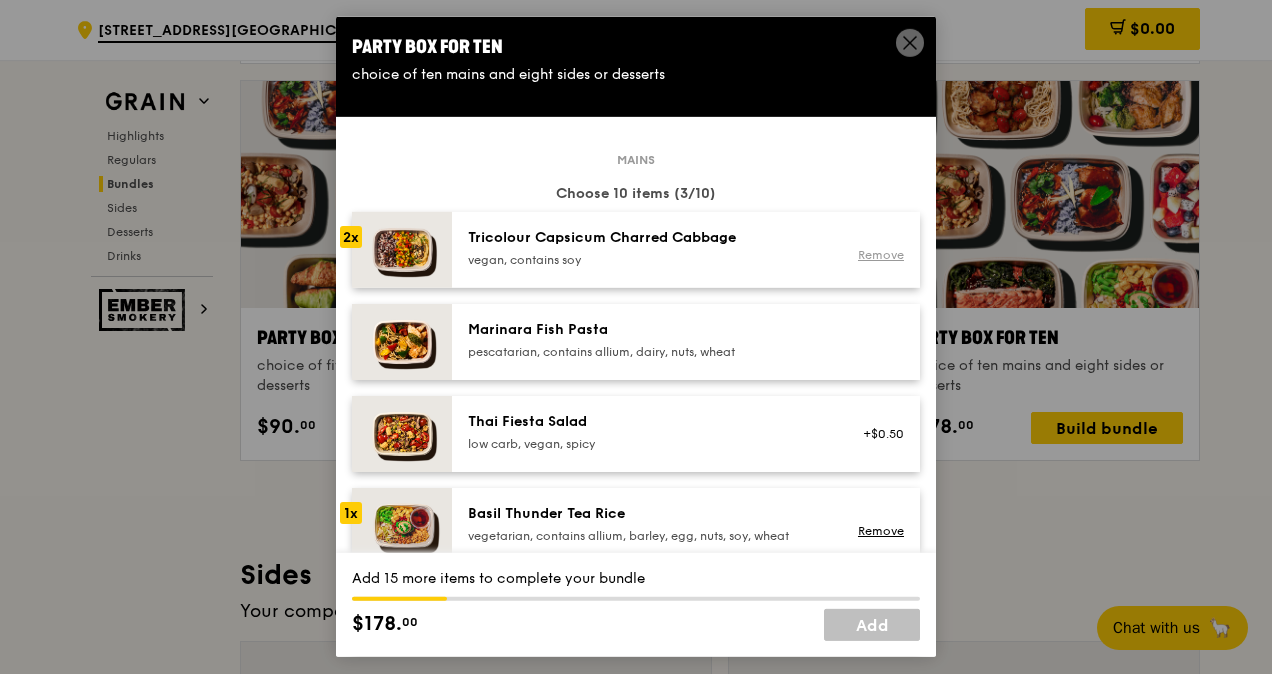 click on "Remove" at bounding box center (881, 255) 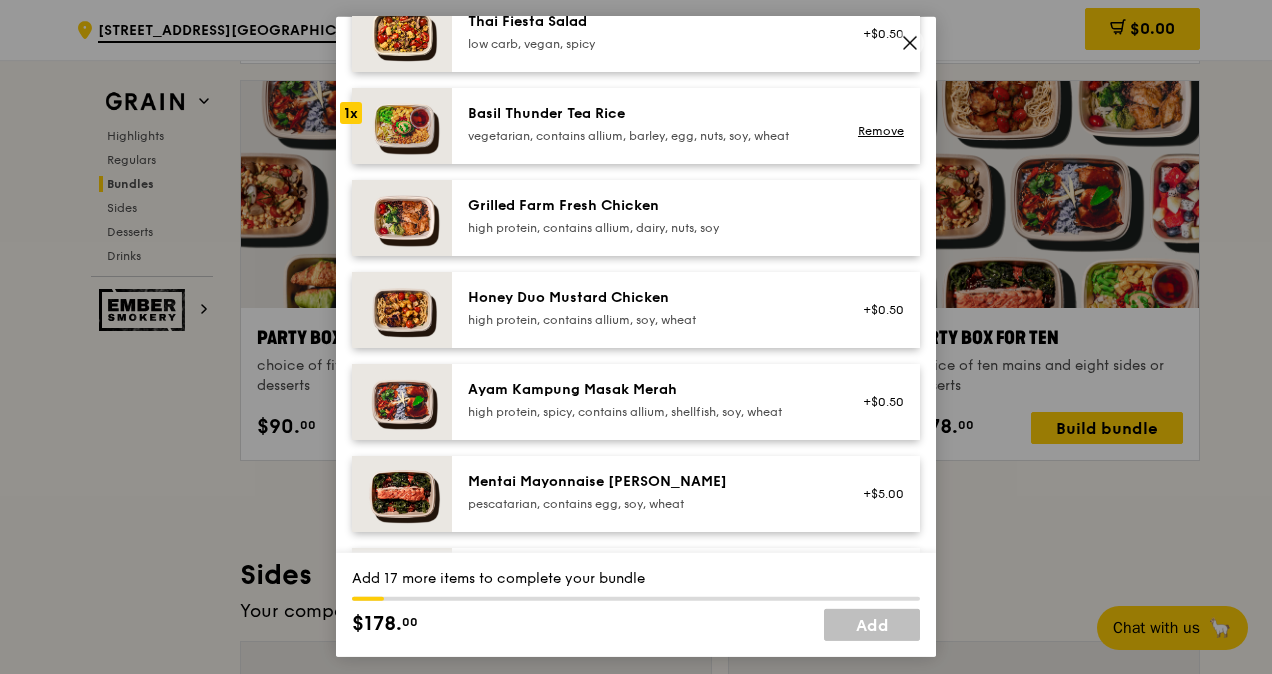scroll, scrollTop: 200, scrollLeft: 0, axis: vertical 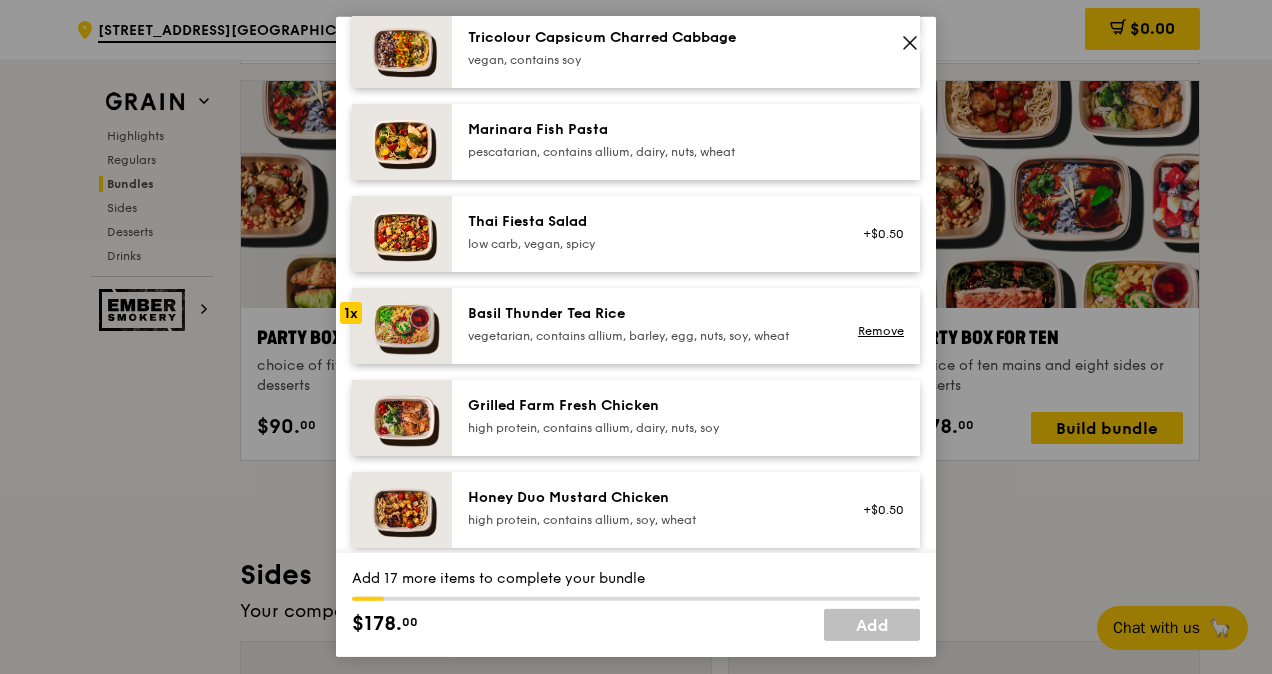 click on "vegetarian, contains allium, barley, egg, nuts, soy, wheat" at bounding box center (647, 336) 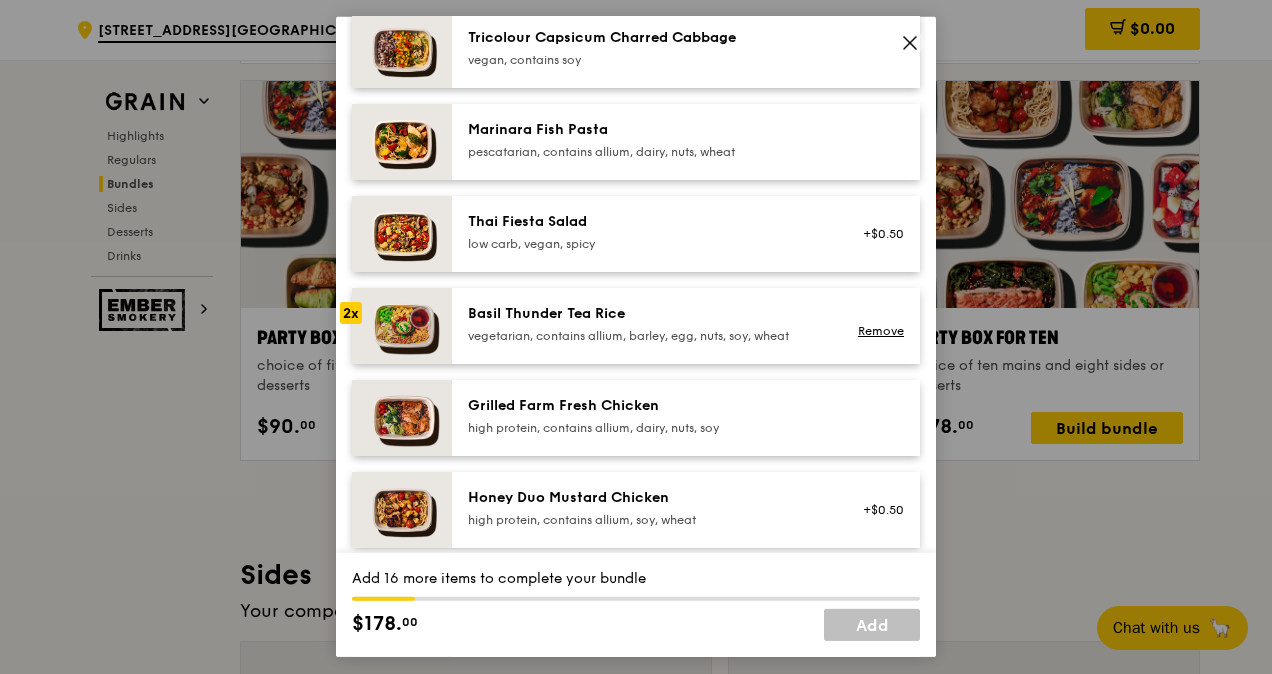 click on "Basil Thunder Tea Rice
vegetarian, contains allium, barley, egg, nuts, soy, wheat" at bounding box center (647, 324) 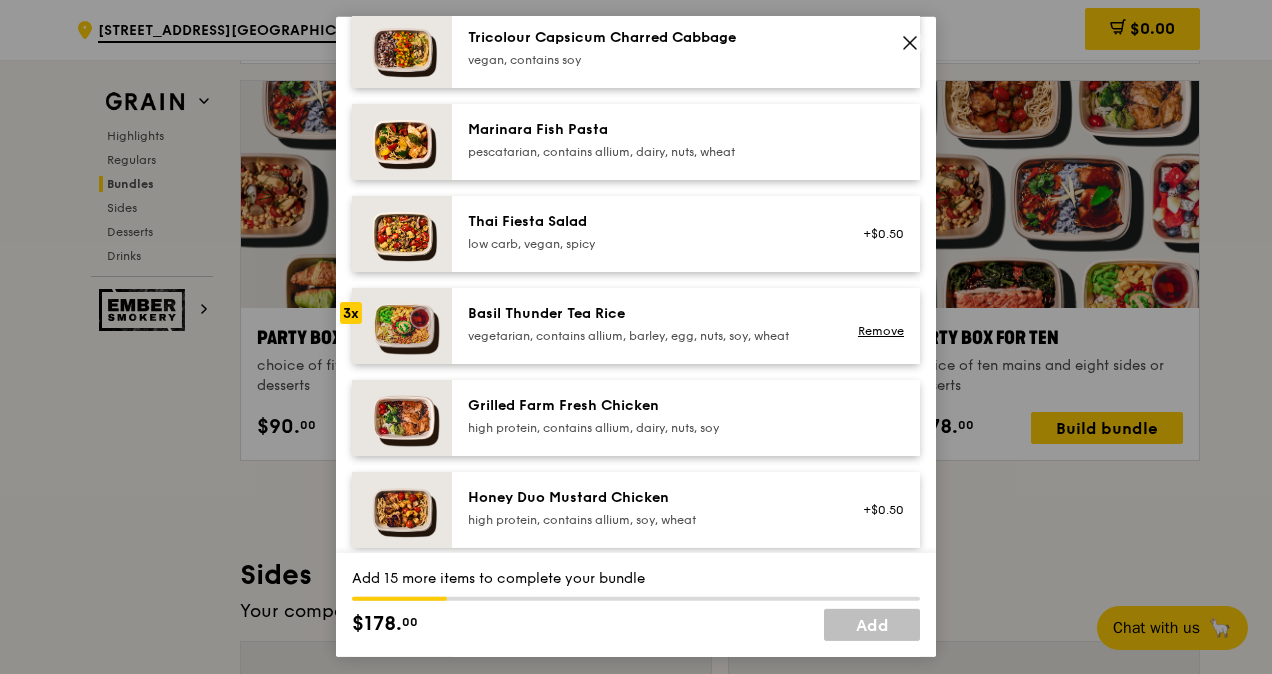 click on "Basil Thunder Tea Rice
vegetarian, contains allium, barley, egg, nuts, soy, wheat" at bounding box center [647, 324] 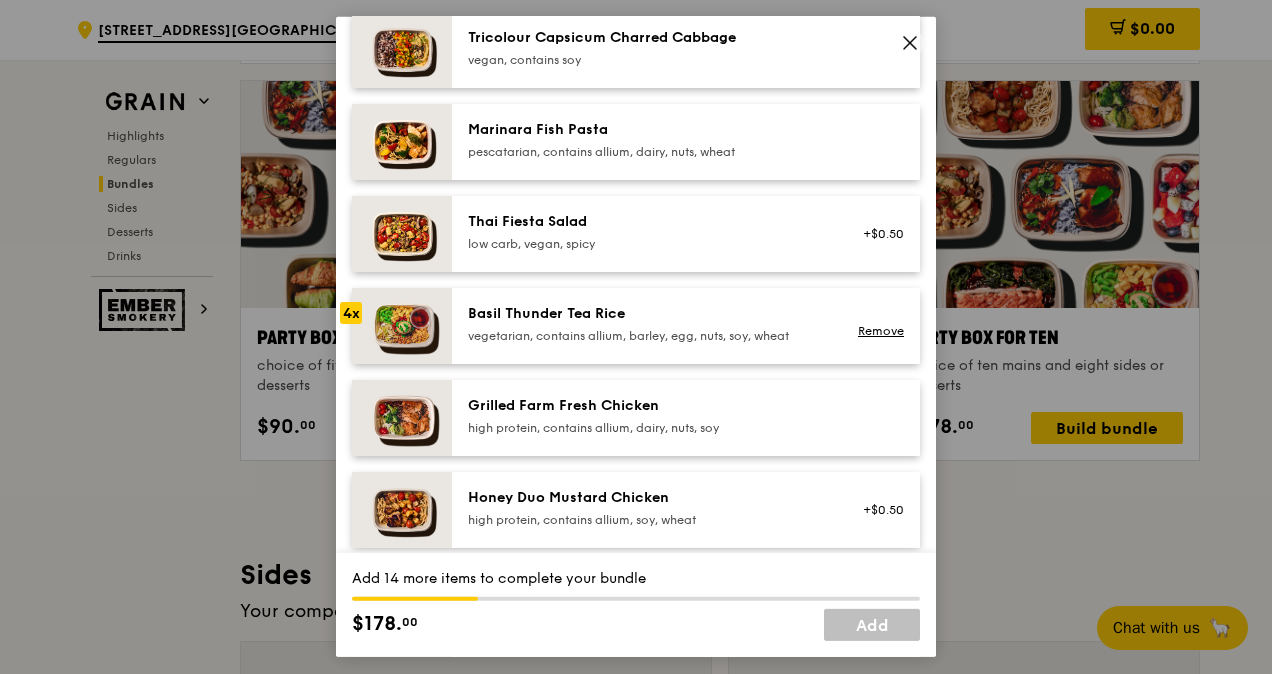 click on "Basil Thunder Tea Rice
vegetarian, contains allium, barley, egg, nuts, soy, wheat" at bounding box center [647, 324] 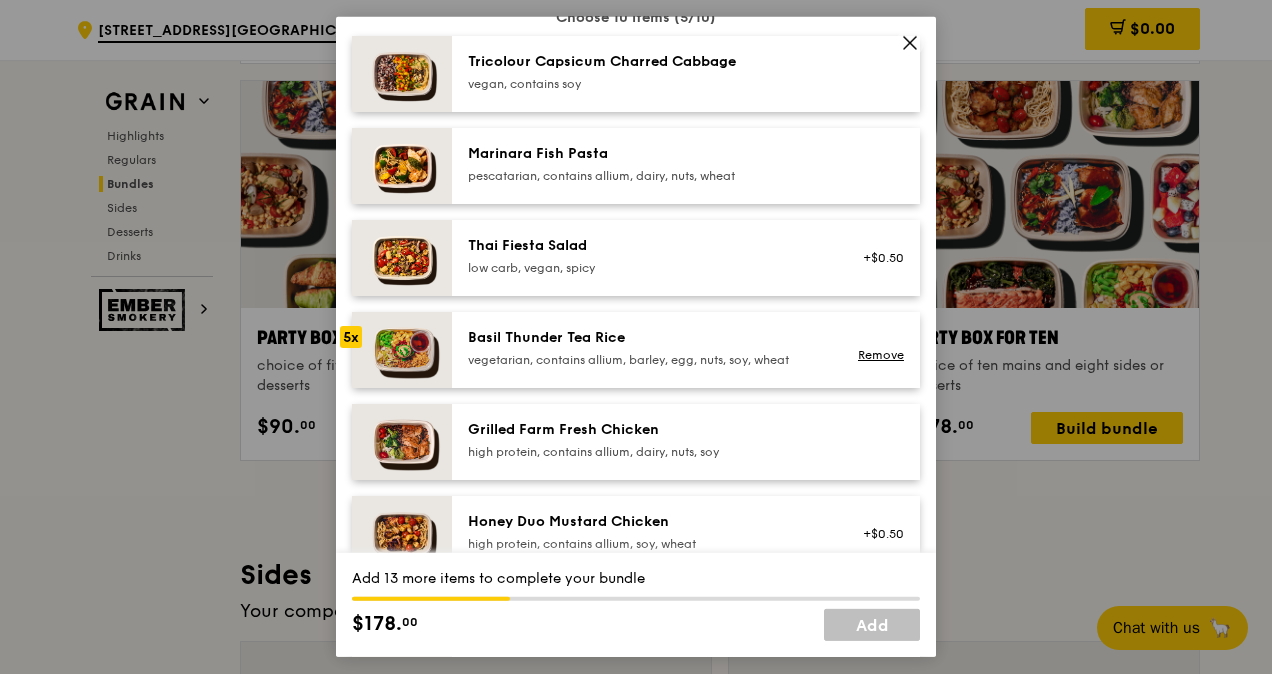 scroll, scrollTop: 200, scrollLeft: 0, axis: vertical 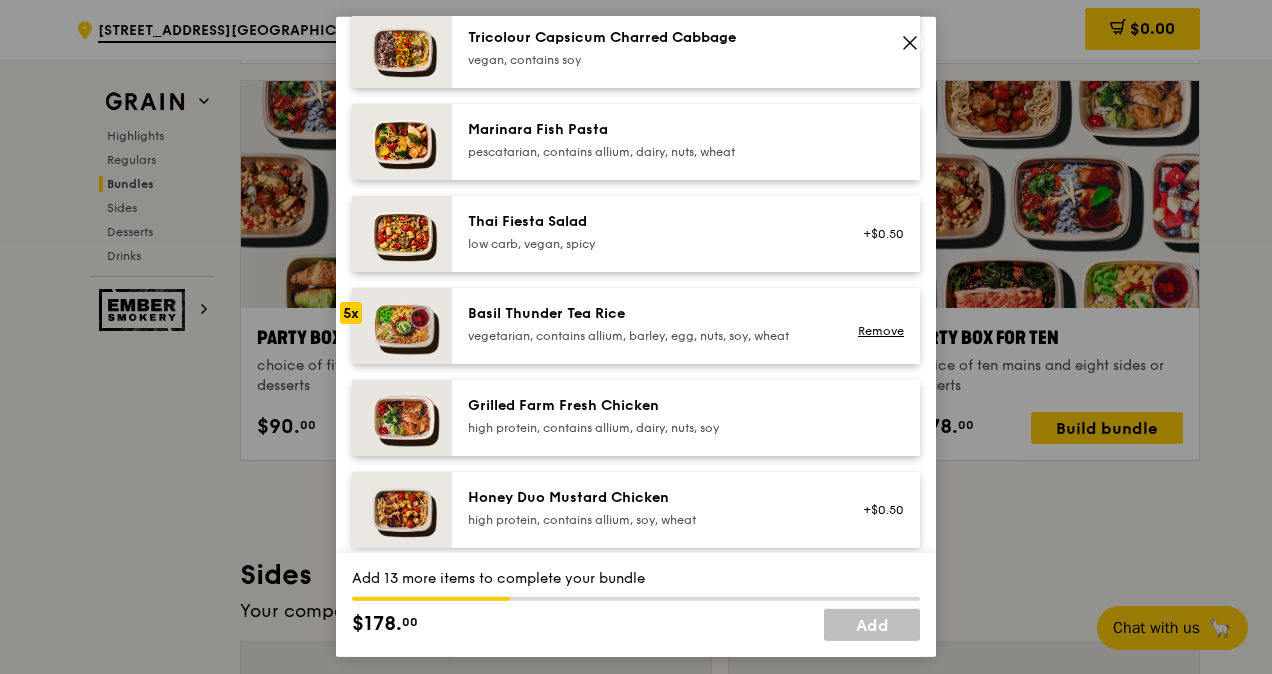 click on "Grilled Farm Fresh Chicken" at bounding box center (647, 406) 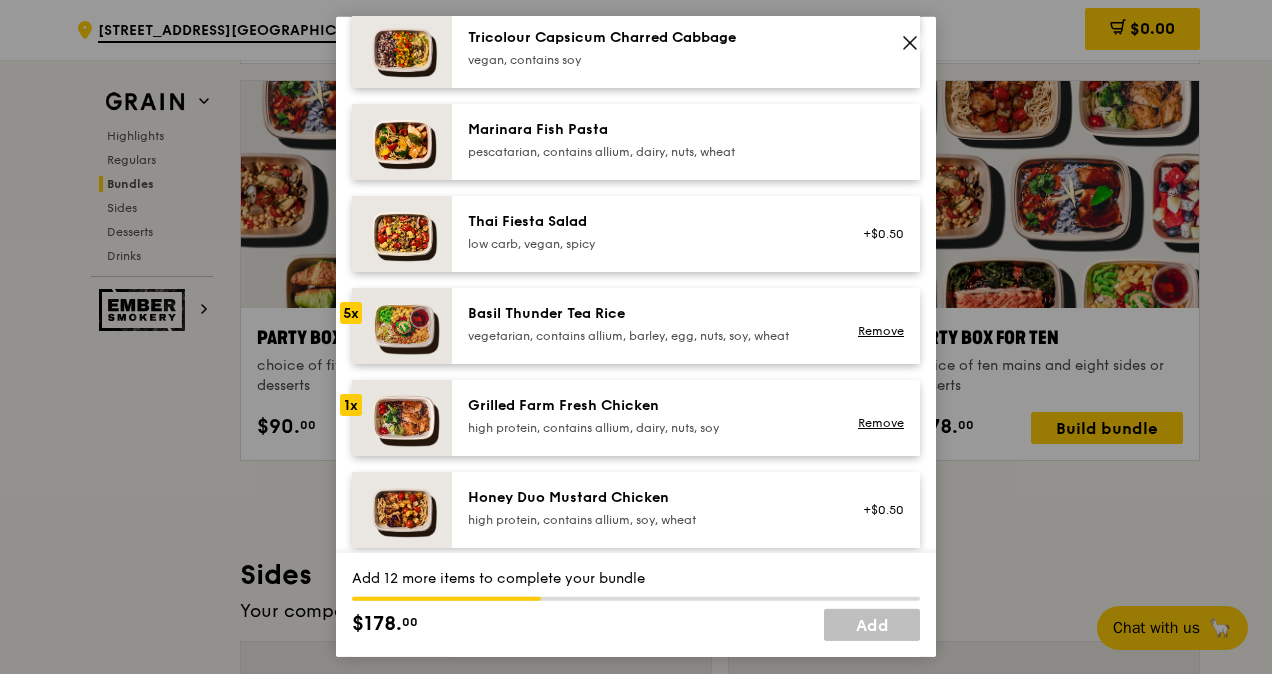 click on "Grilled Farm Fresh Chicken" at bounding box center (647, 406) 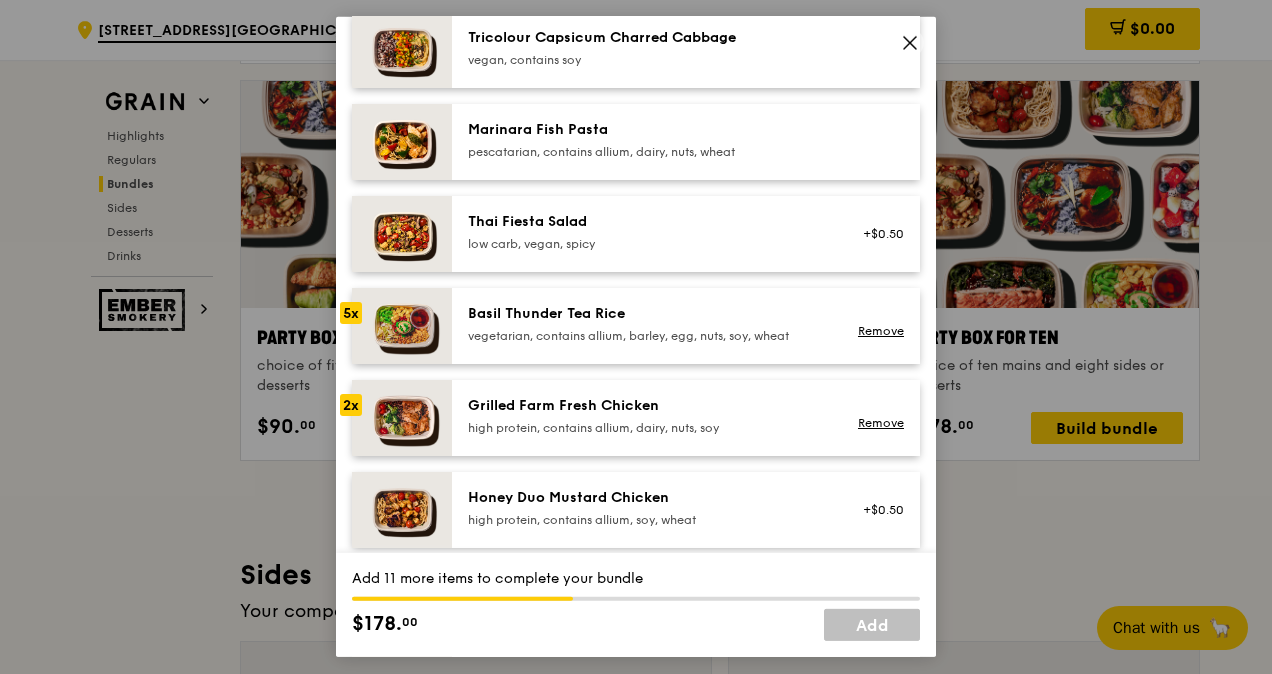 click on "Grilled Farm Fresh Chicken" at bounding box center [647, 406] 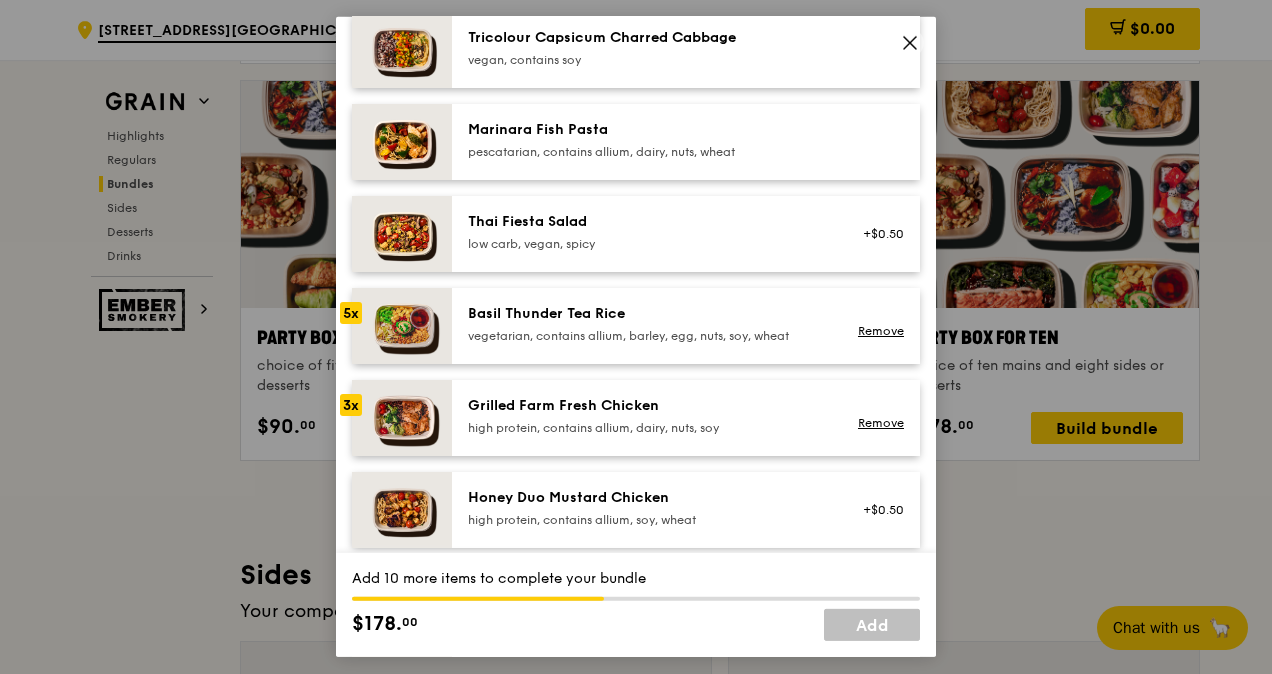 click on "Grilled Farm Fresh Chicken" at bounding box center (647, 406) 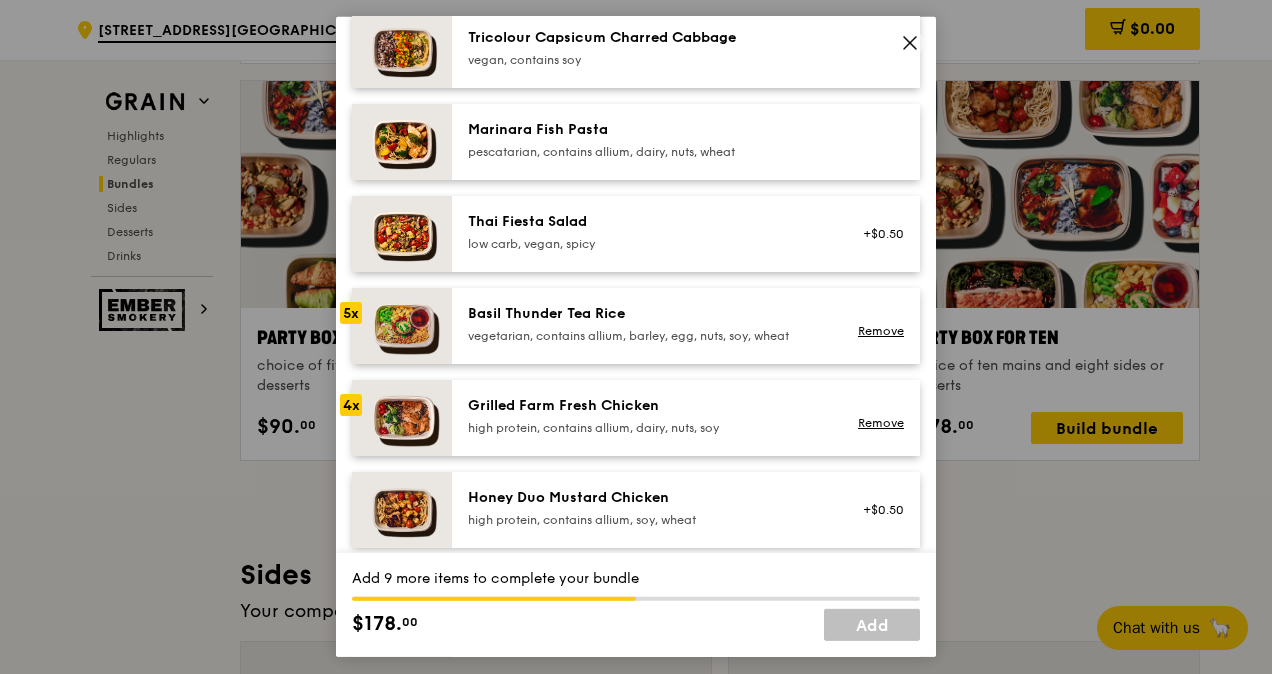 click on "Grilled Farm Fresh Chicken" at bounding box center (647, 406) 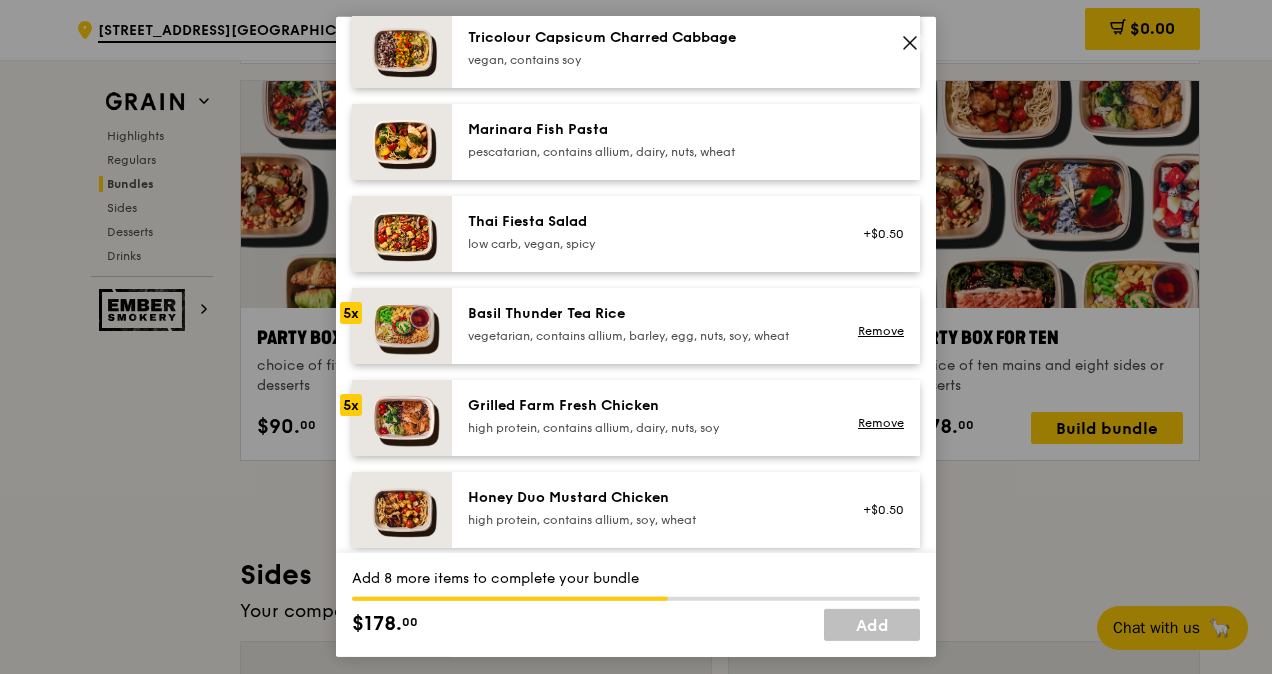 click on "Grilled Farm Fresh Chicken" at bounding box center [647, 406] 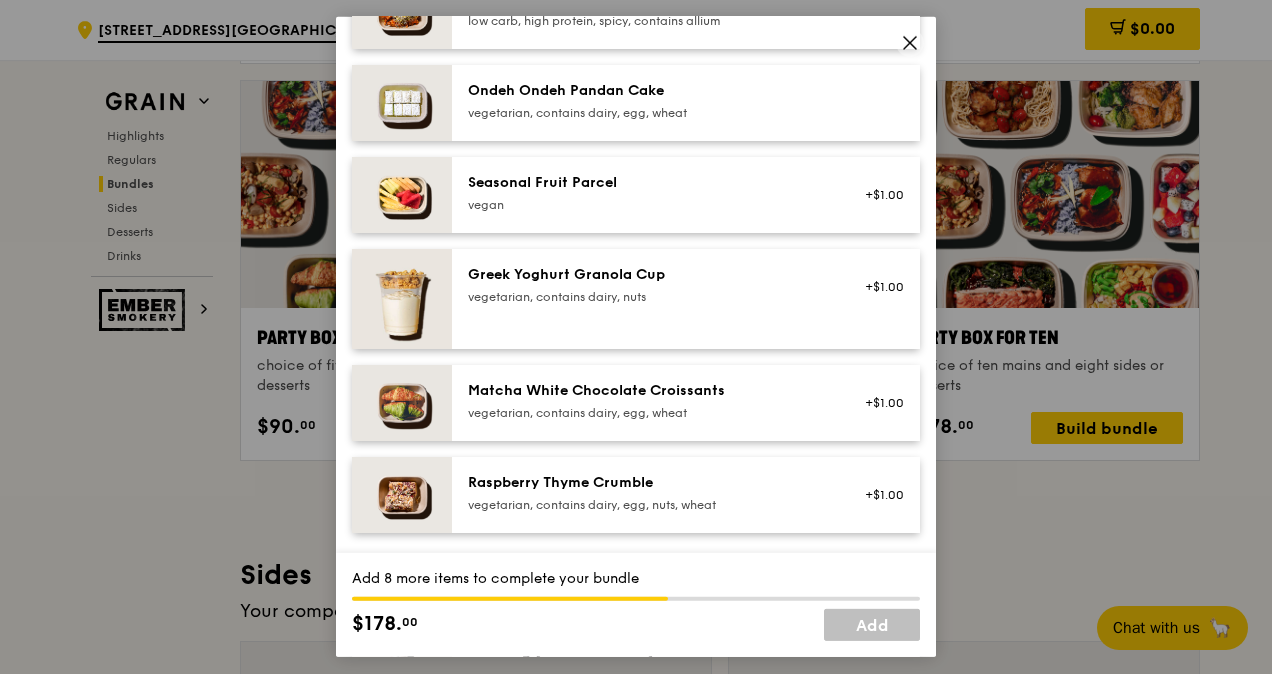 scroll, scrollTop: 1332, scrollLeft: 0, axis: vertical 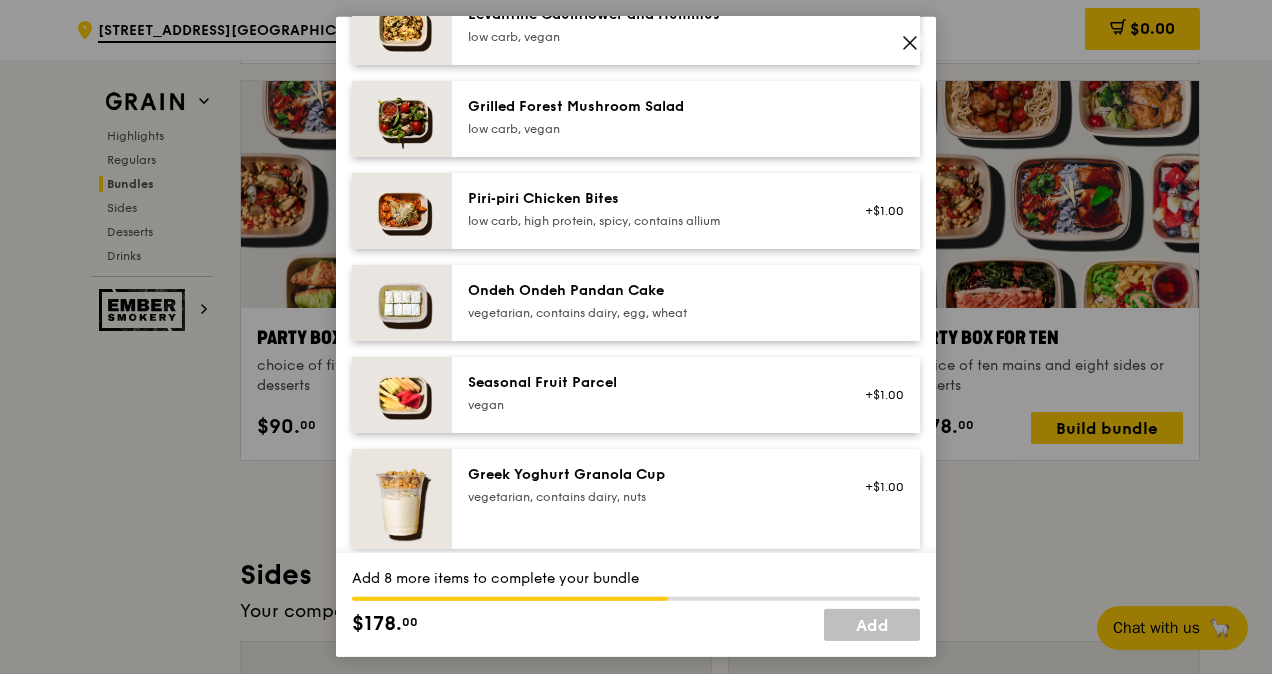click on "vegetarian, contains dairy, egg, wheat" at bounding box center [647, 313] 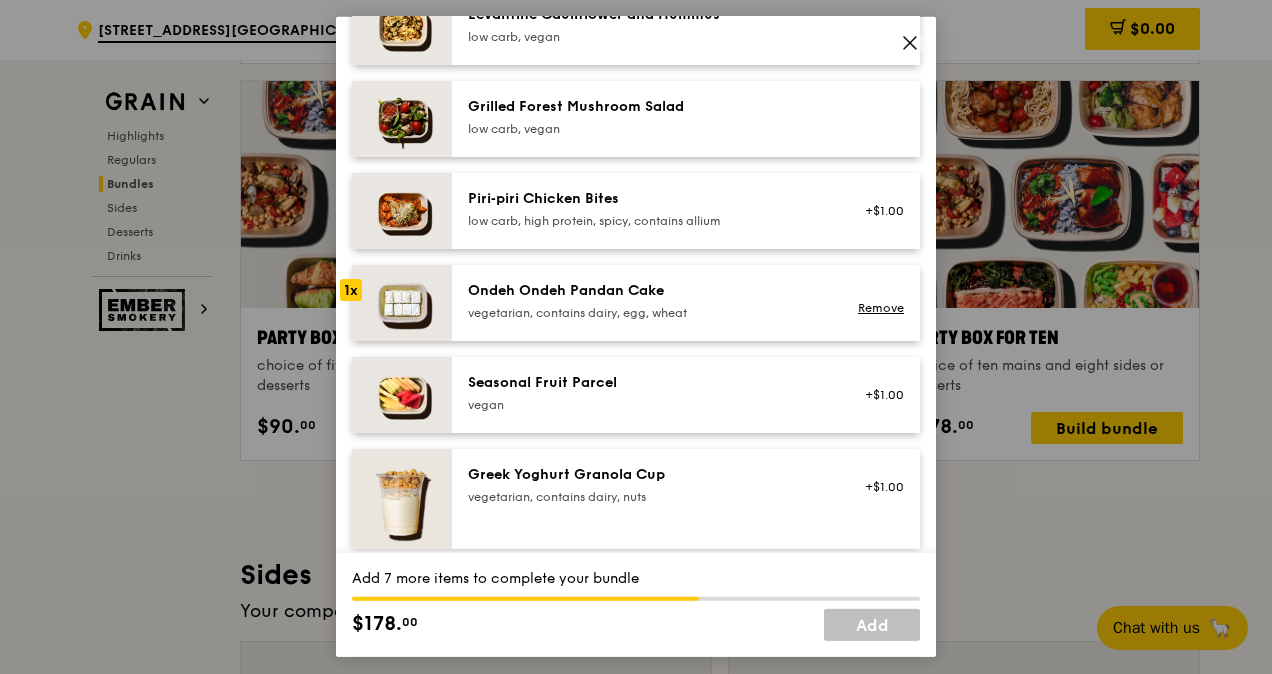click on "Ondeh Ondeh Pandan Cake" at bounding box center (647, 291) 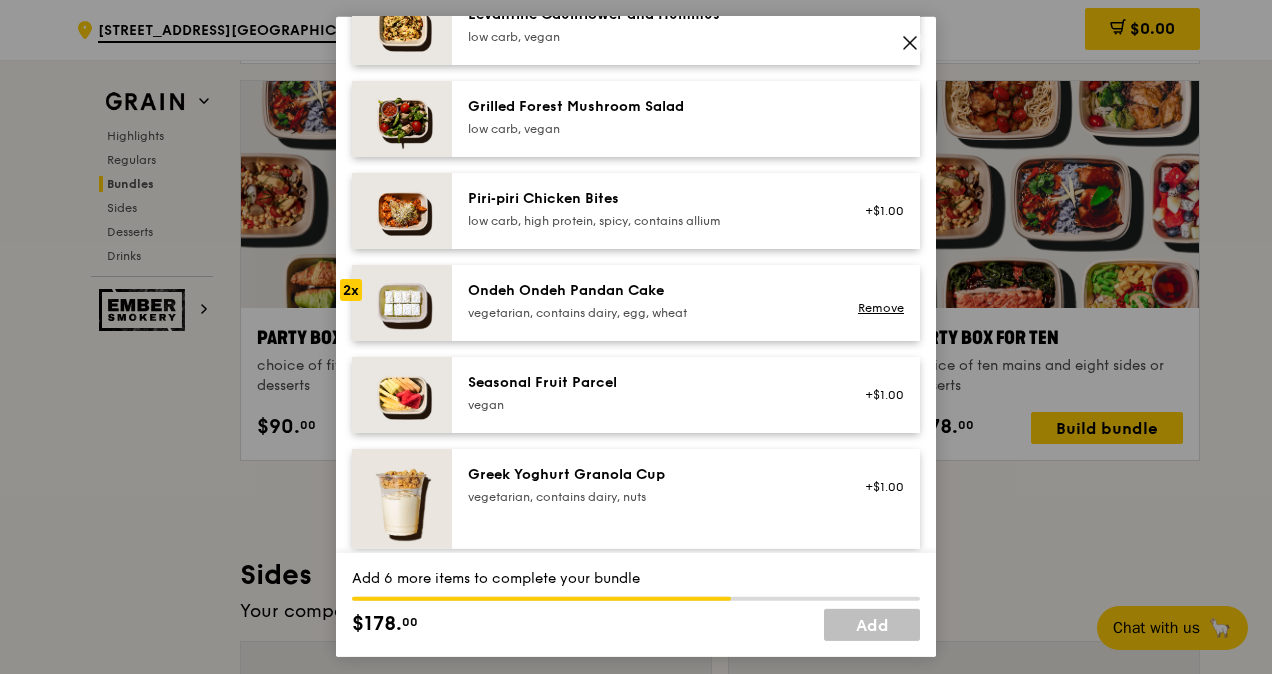 click on "Ondeh Ondeh Pandan Cake" at bounding box center (647, 291) 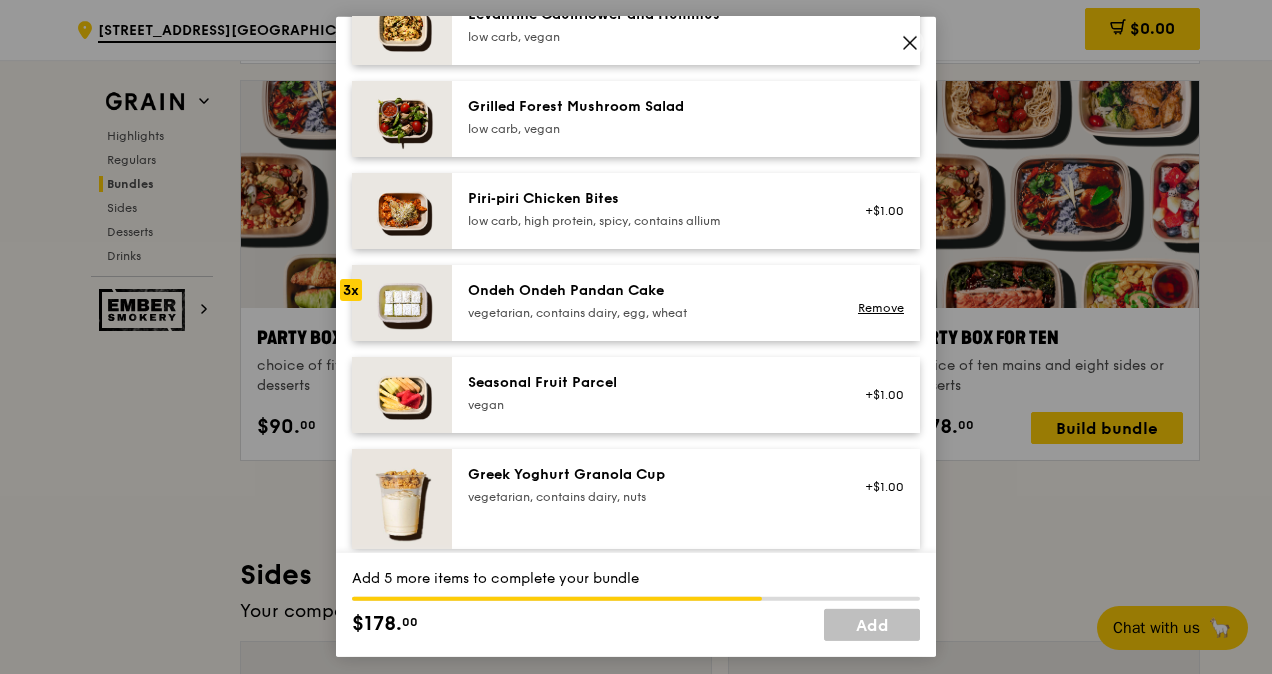 click on "Ondeh Ondeh Pandan Cake" at bounding box center (647, 291) 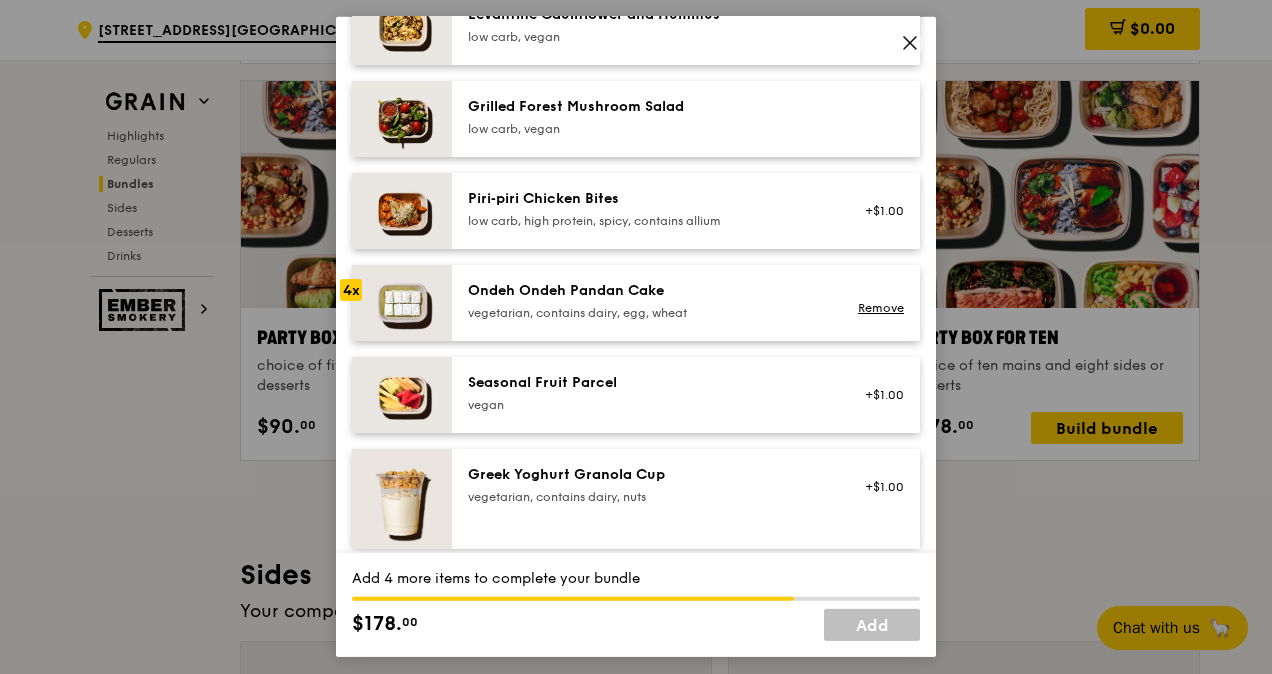 click on "Ondeh Ondeh Pandan Cake" at bounding box center (647, 291) 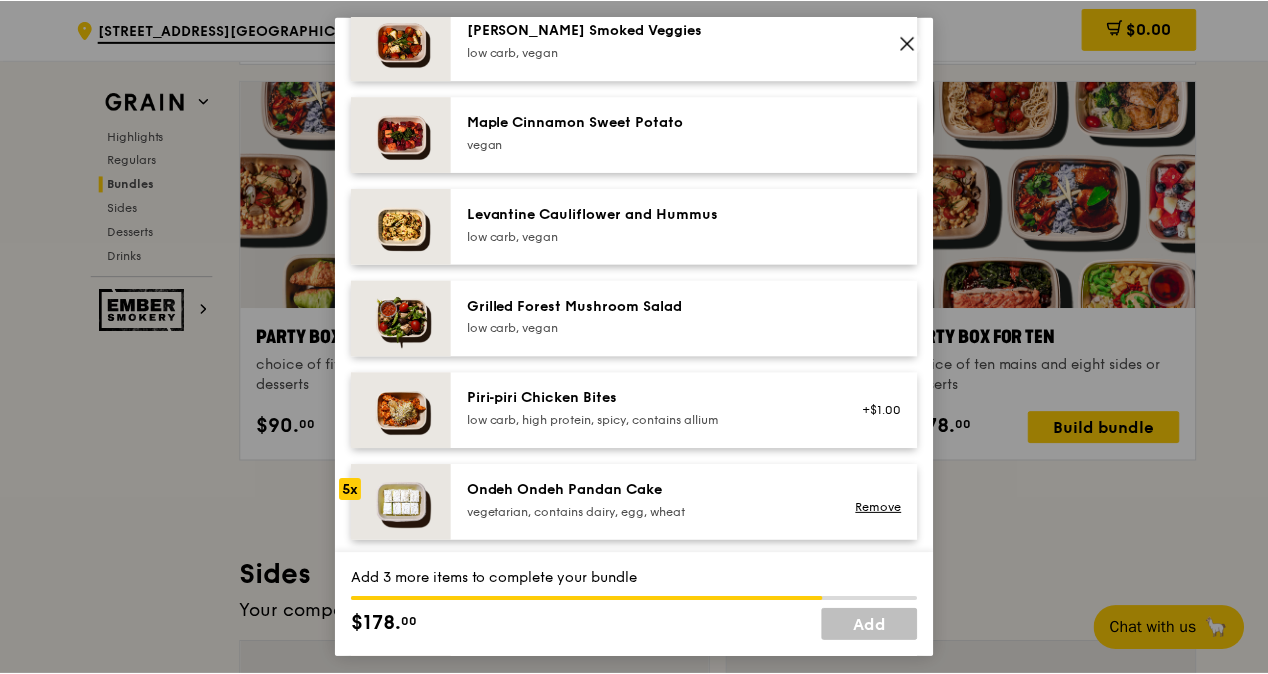 scroll, scrollTop: 1032, scrollLeft: 0, axis: vertical 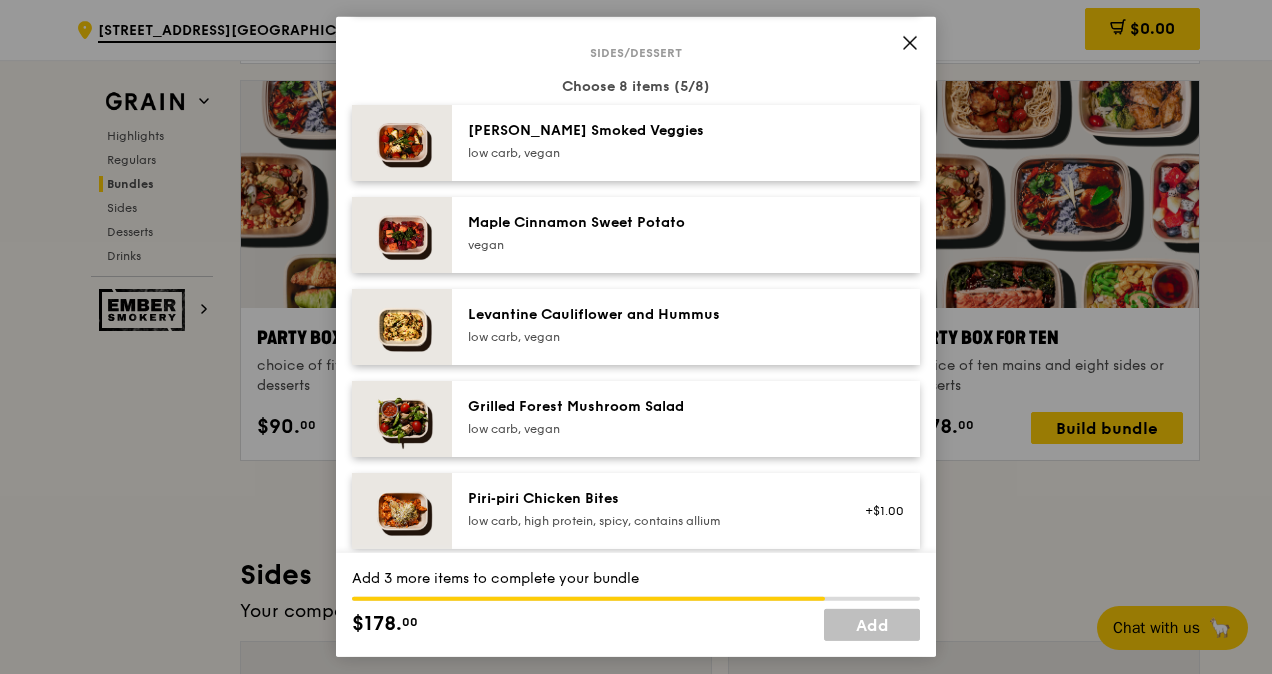 click on "[PERSON_NAME] Smoked Veggies
low carb, vegan" at bounding box center [647, 141] 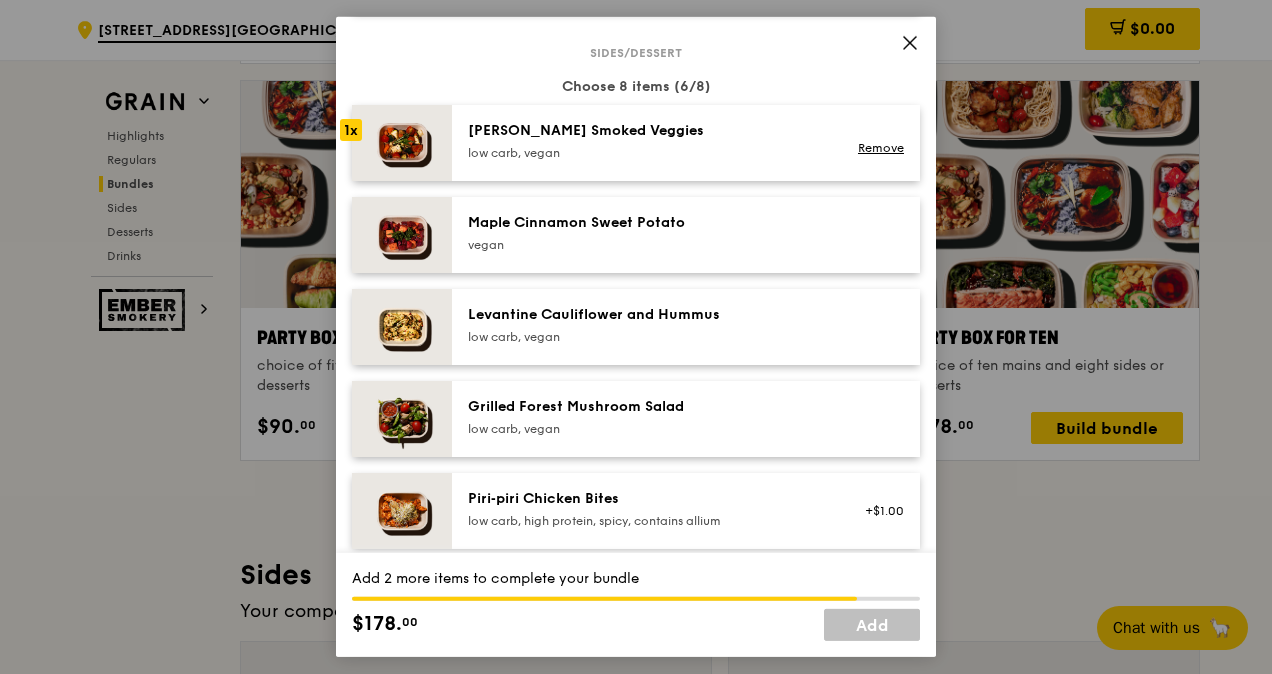 click on "[PERSON_NAME] Smoked Veggies
low carb, vegan" at bounding box center (647, 141) 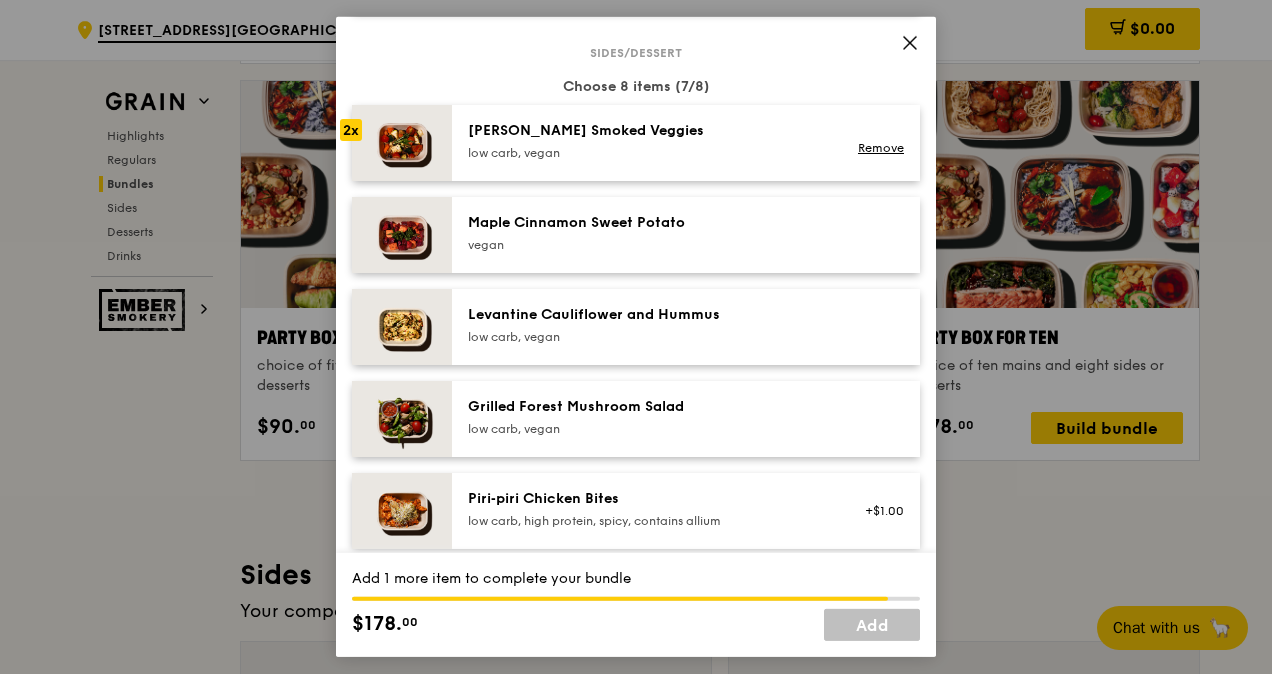 click on "[PERSON_NAME] Smoked Veggies
low carb, vegan" at bounding box center [647, 141] 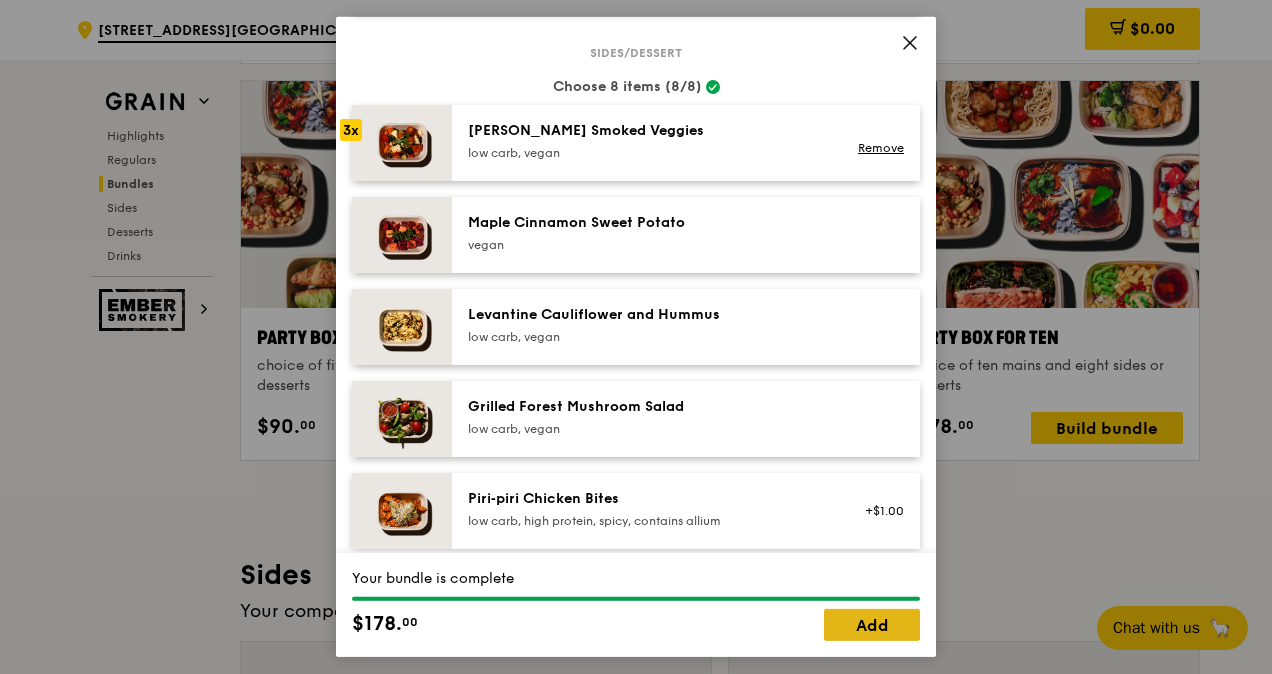 click on "Add" at bounding box center (872, 625) 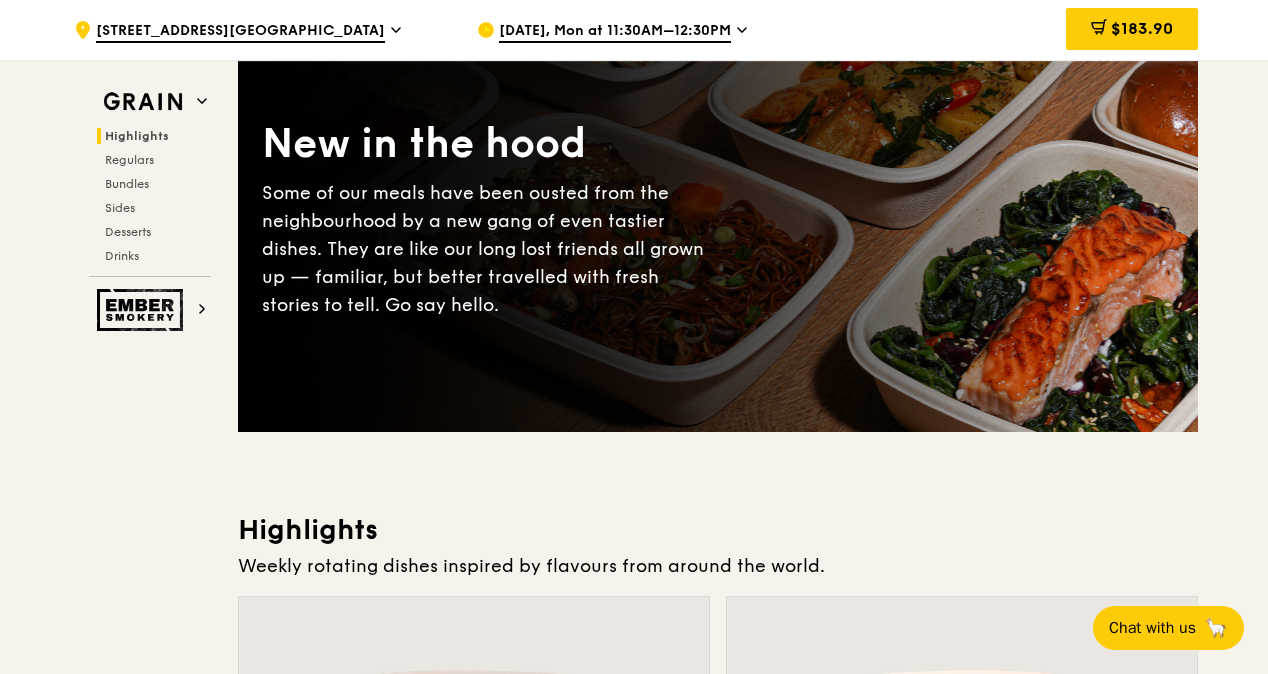 scroll, scrollTop: 0, scrollLeft: 0, axis: both 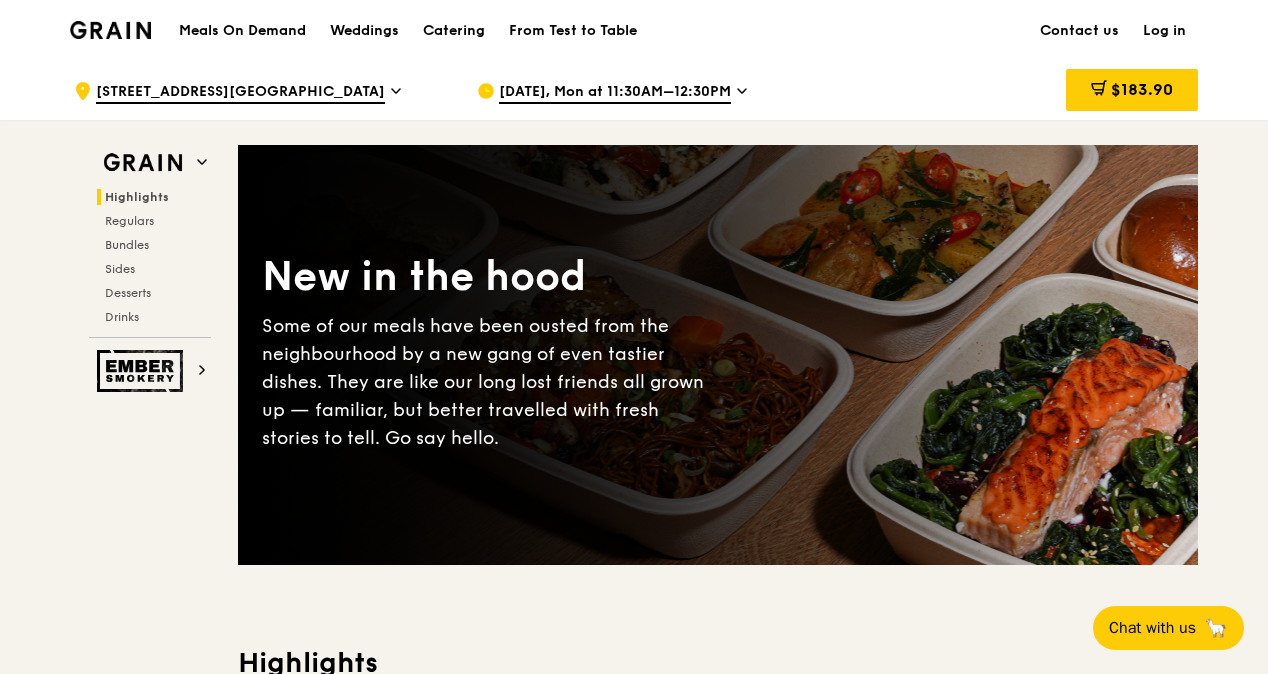 click on "[STREET_ADDRESS][GEOGRAPHIC_DATA]" at bounding box center [240, 93] 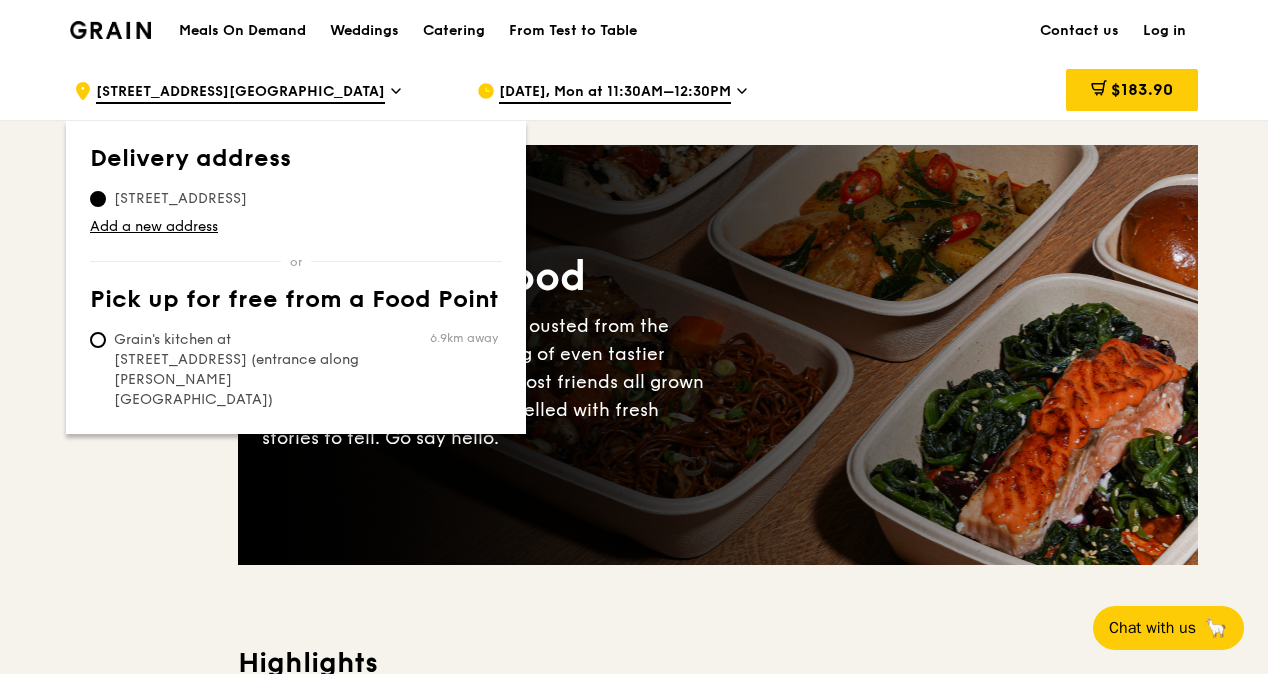 drag, startPoint x: 892, startPoint y: 37, endPoint x: 1109, endPoint y: 27, distance: 217.23029 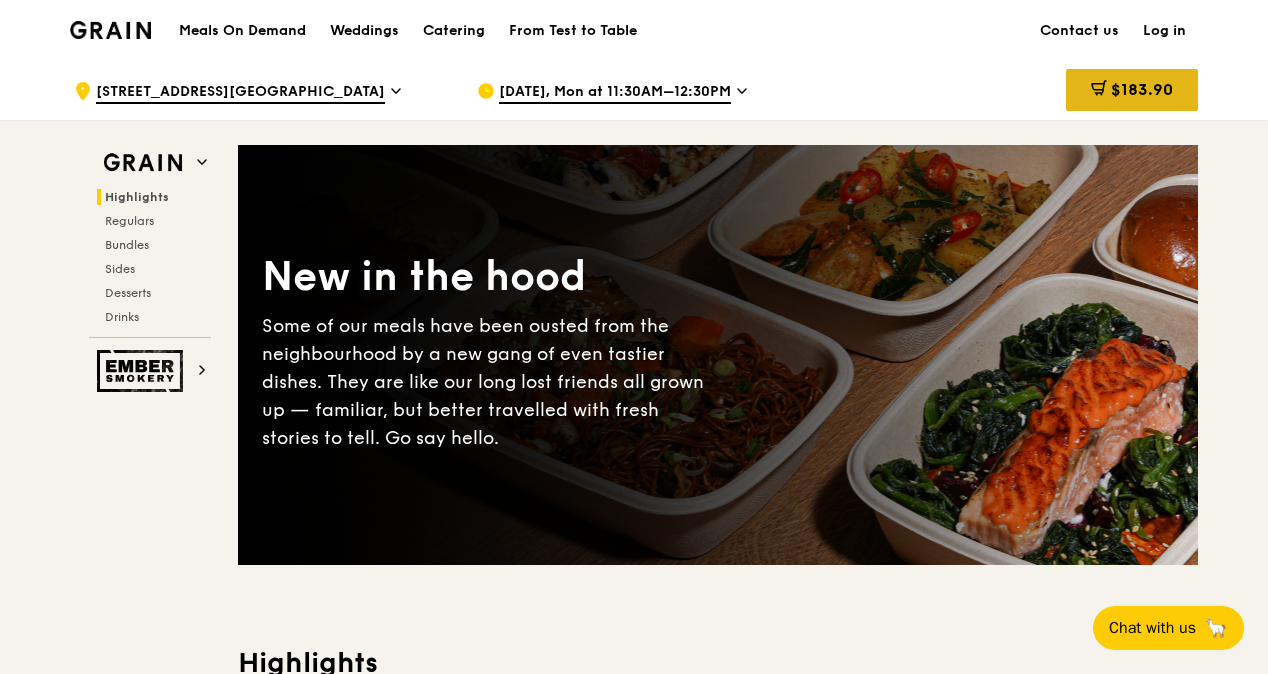 click on "$183.90" at bounding box center [1142, 89] 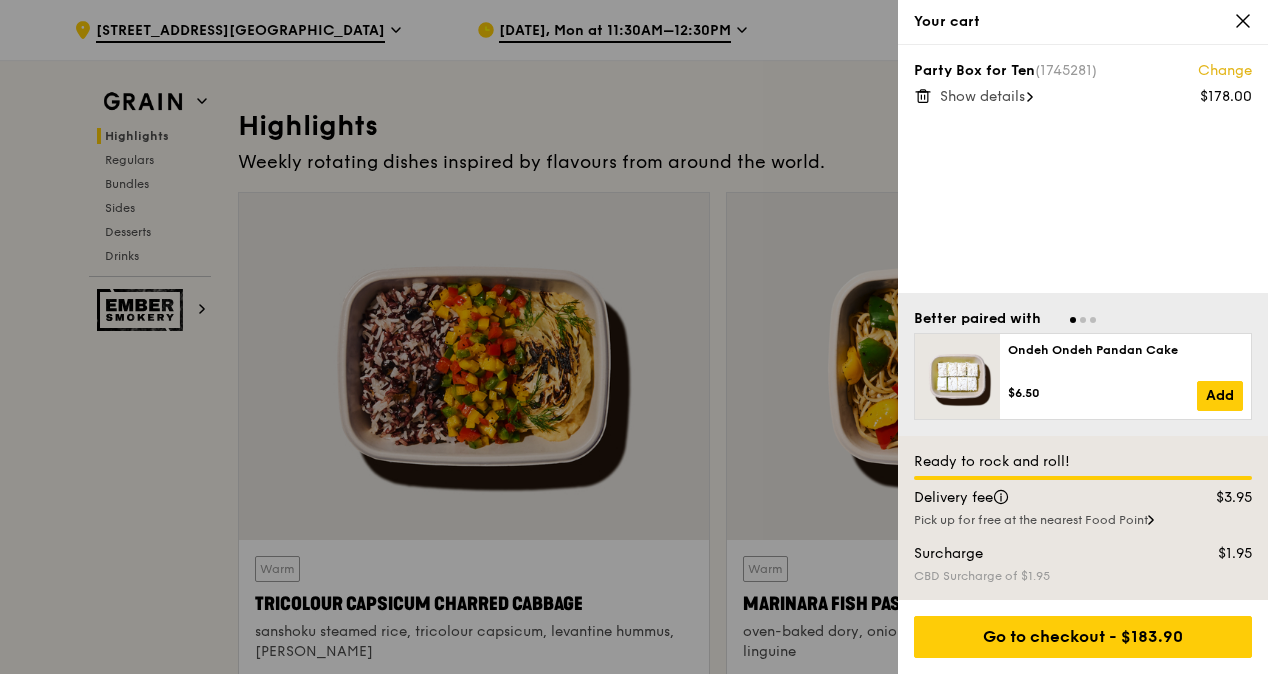 scroll, scrollTop: 0, scrollLeft: 0, axis: both 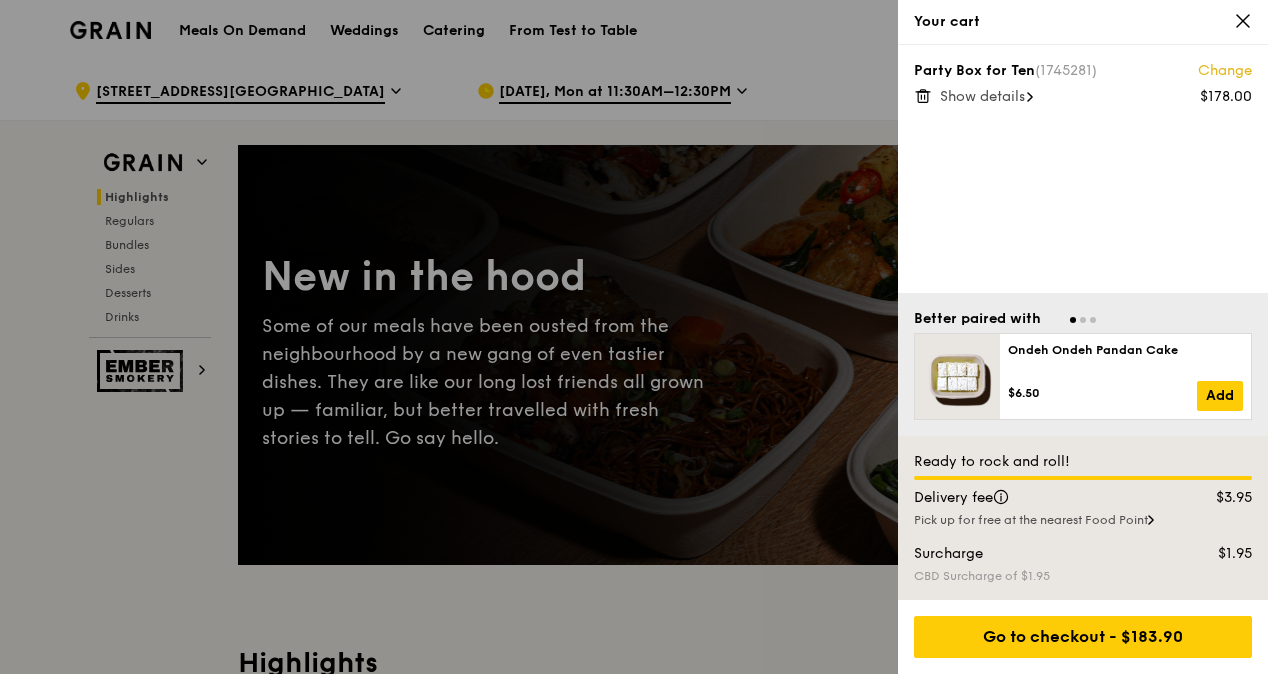 click at bounding box center (634, 337) 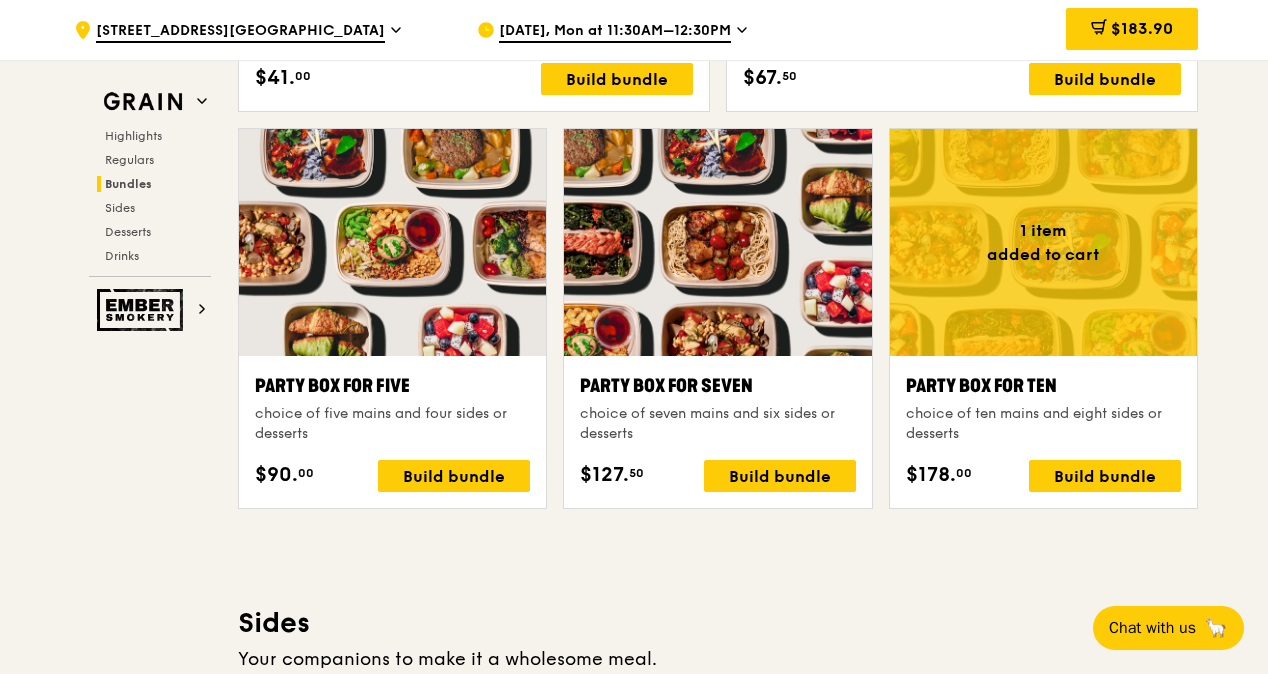 scroll, scrollTop: 4000, scrollLeft: 0, axis: vertical 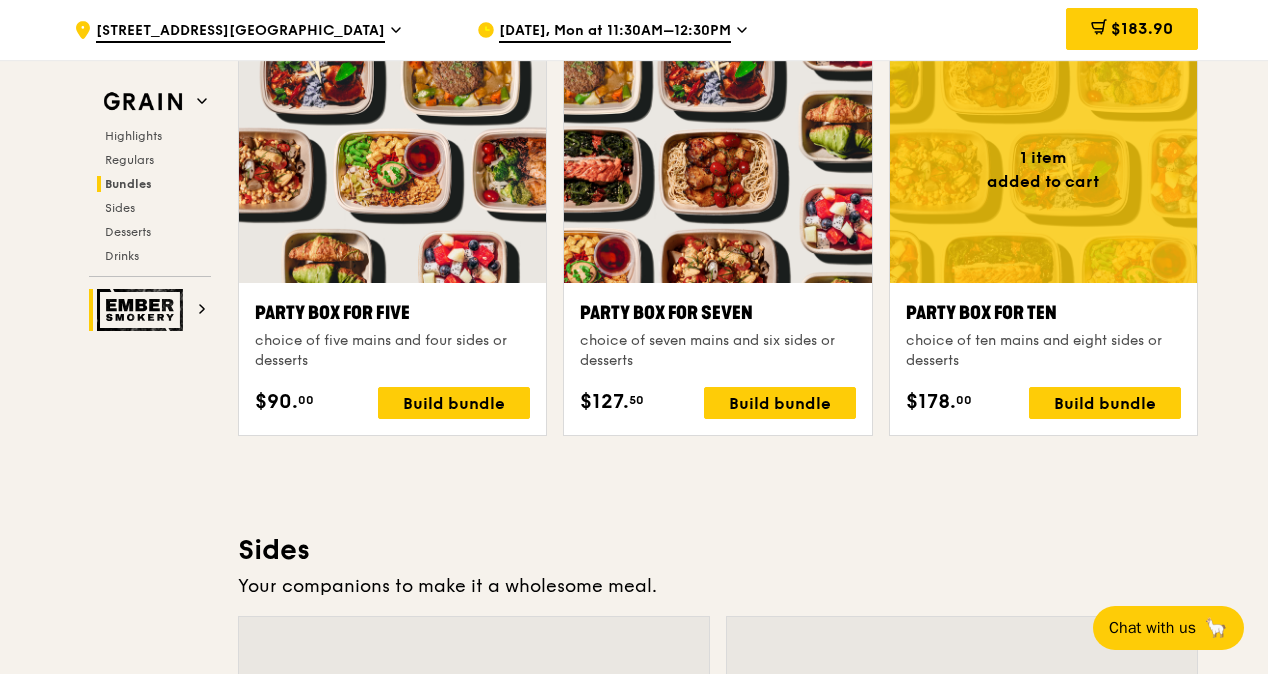 click at bounding box center [143, 310] 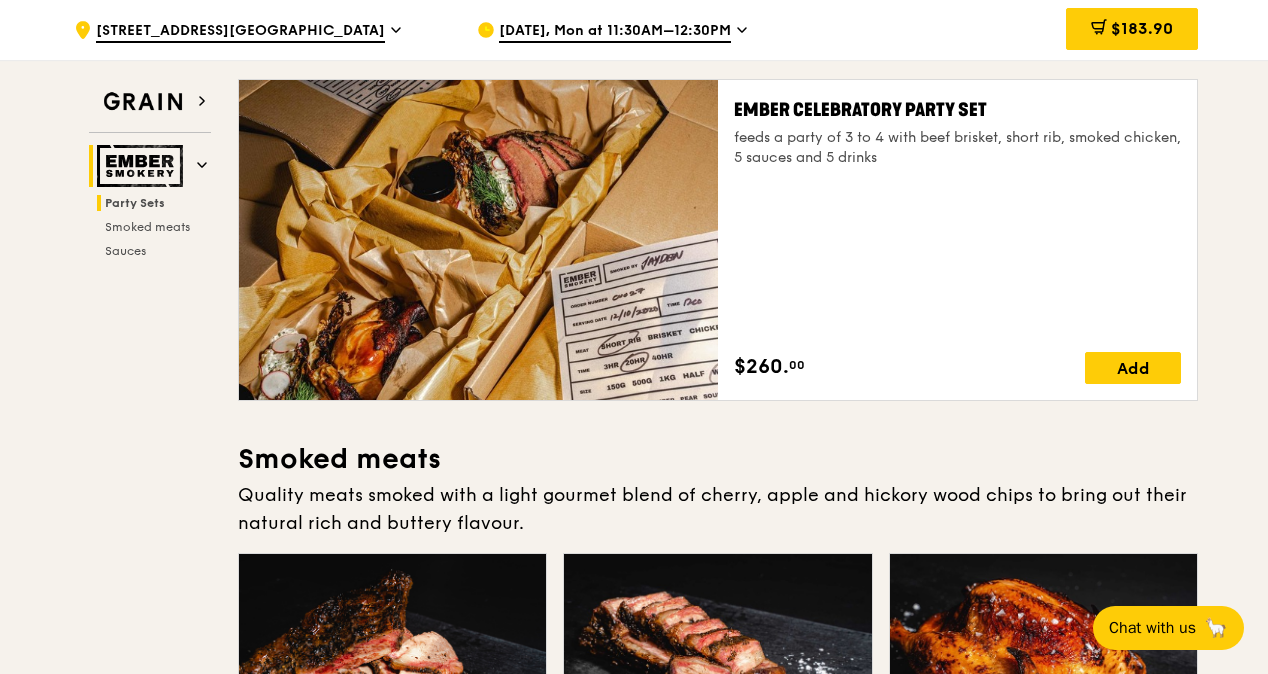 scroll, scrollTop: 0, scrollLeft: 0, axis: both 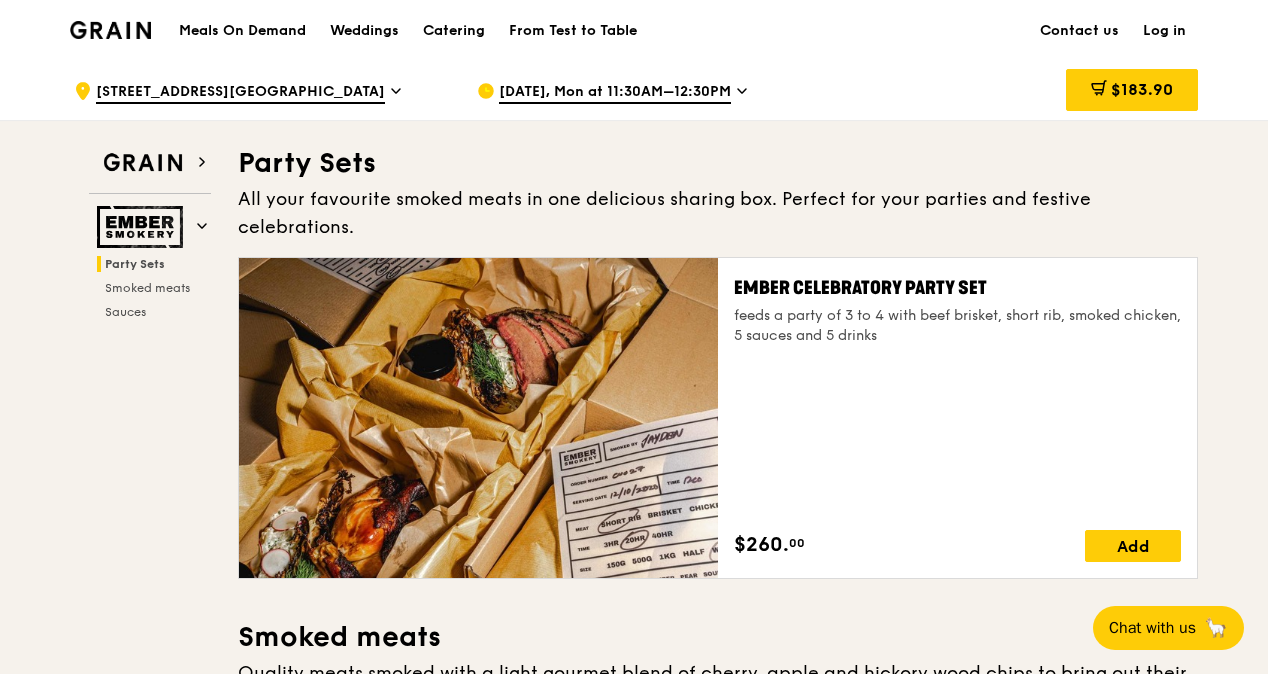 click on "Party Sets" at bounding box center [135, 264] 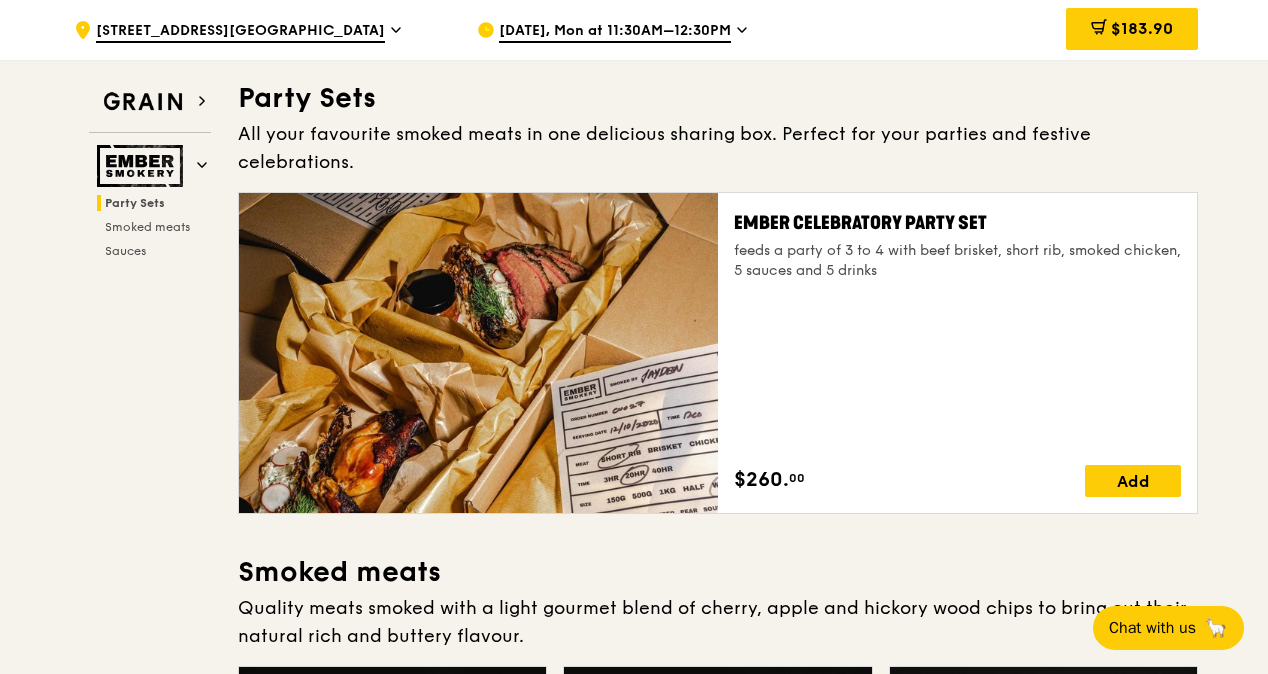 scroll, scrollTop: 65, scrollLeft: 0, axis: vertical 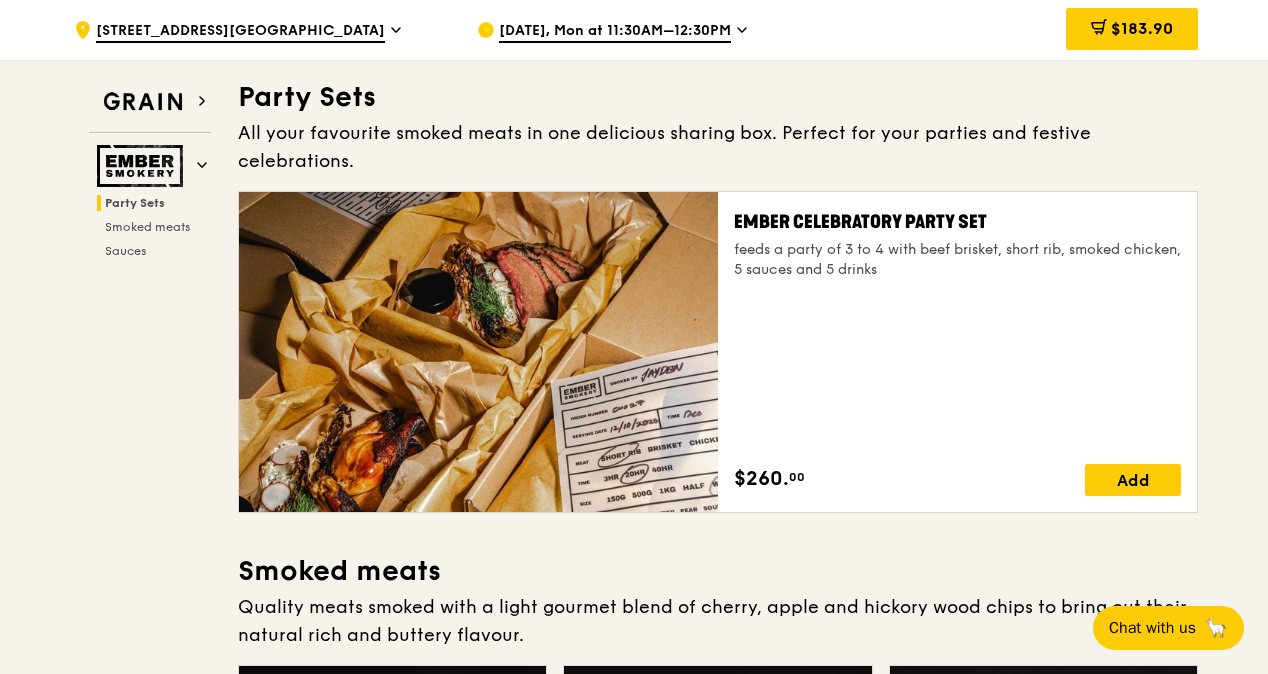 drag, startPoint x: 112, startPoint y: 258, endPoint x: 136, endPoint y: 322, distance: 68.35203 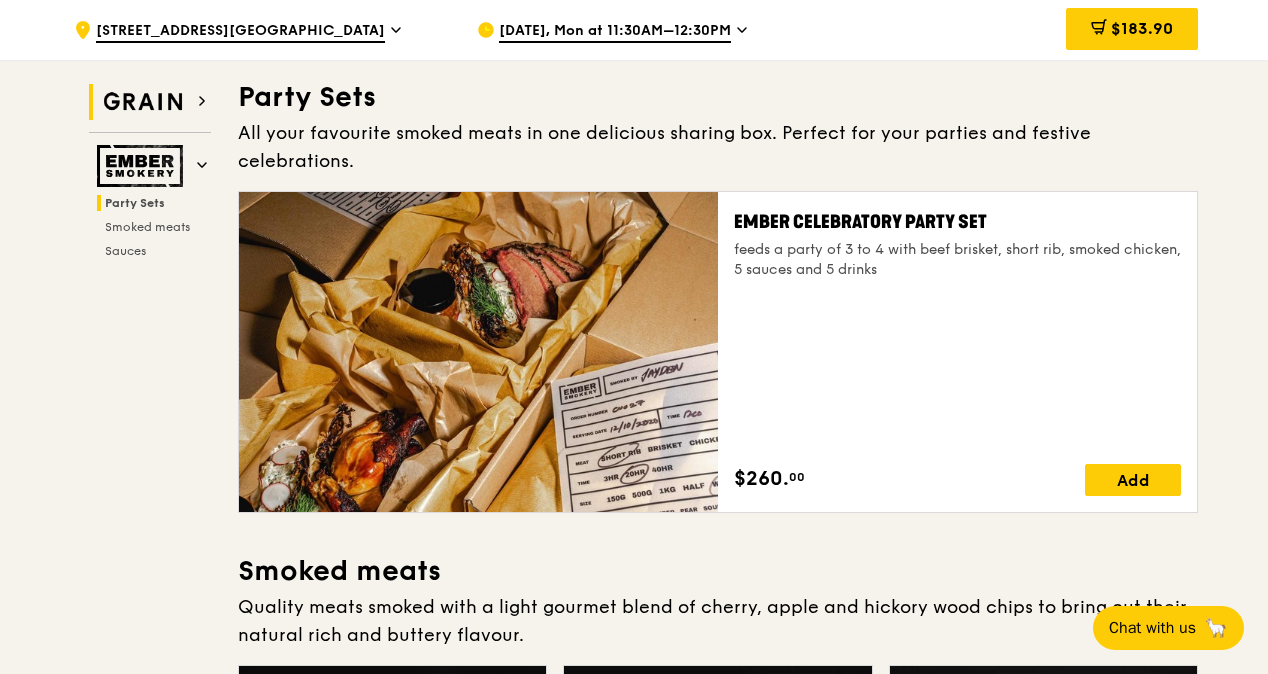 click at bounding box center (143, 102) 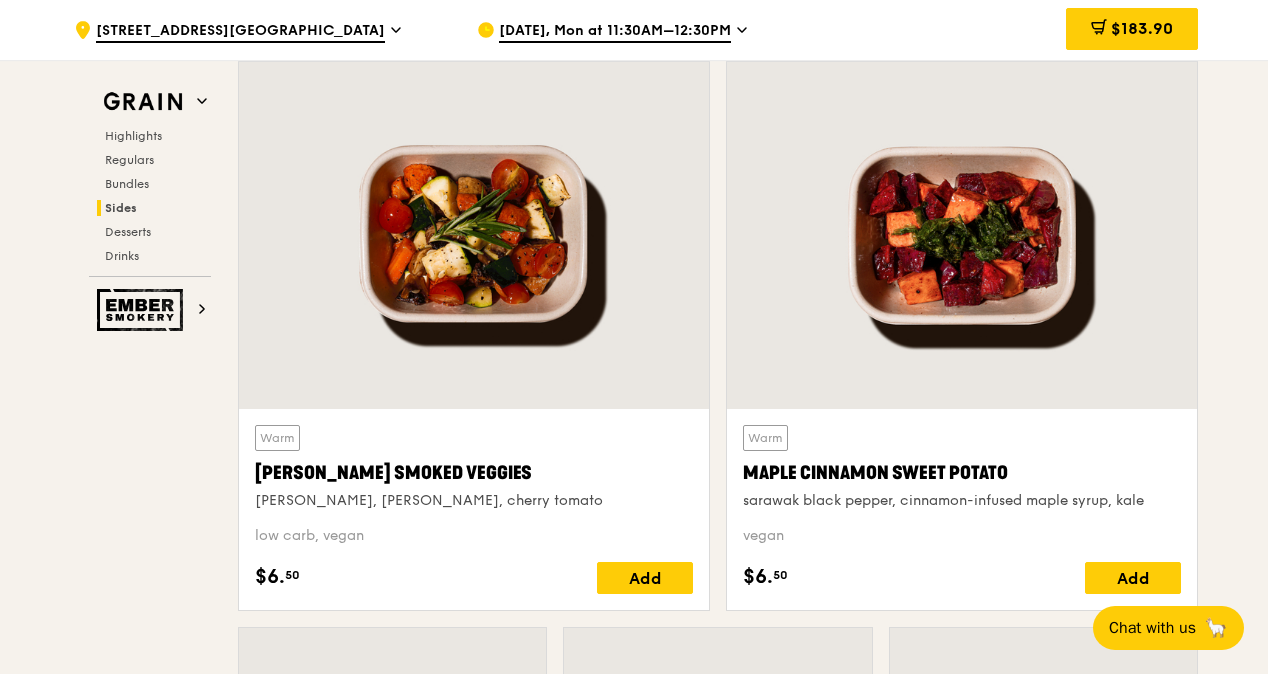 scroll, scrollTop: 4855, scrollLeft: 0, axis: vertical 